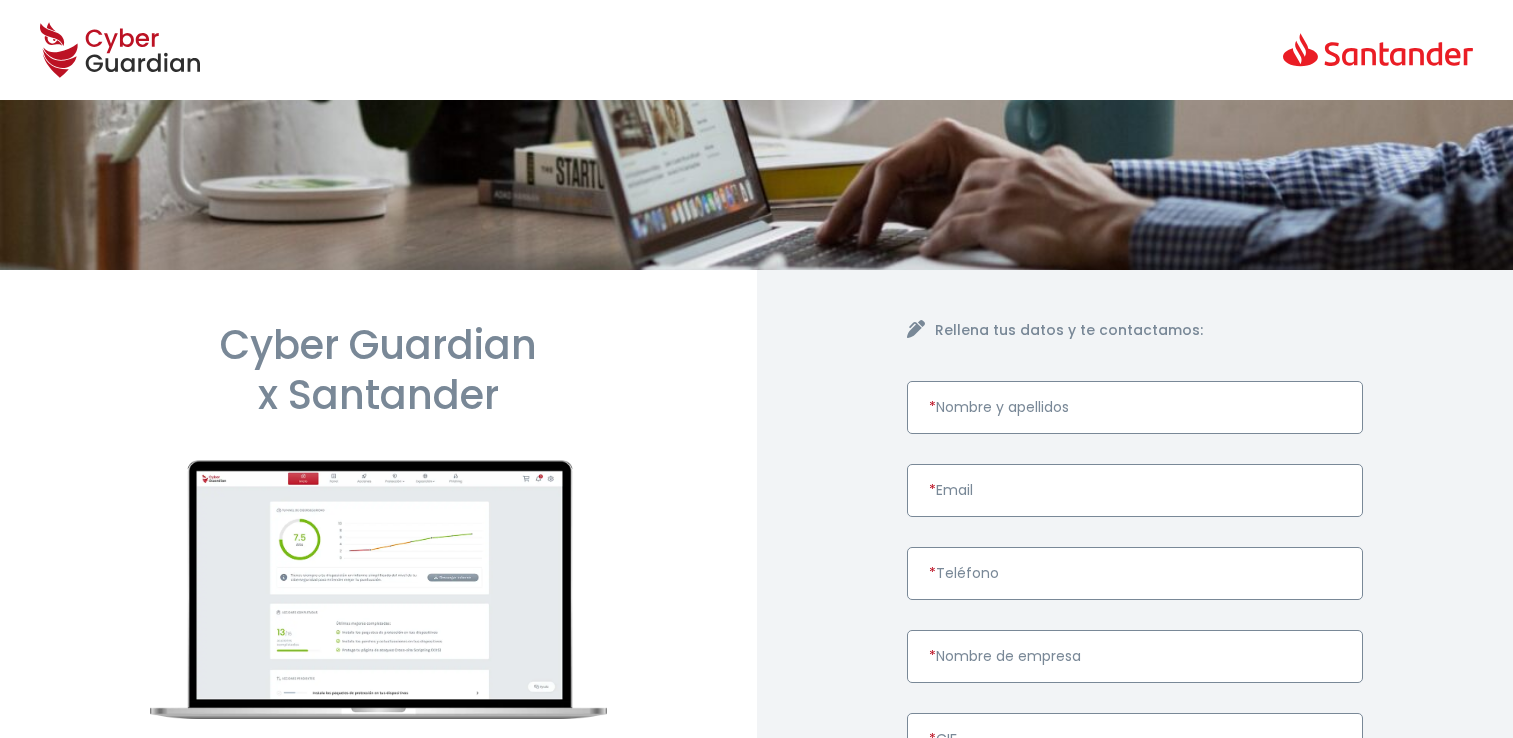 scroll, scrollTop: 0, scrollLeft: 0, axis: both 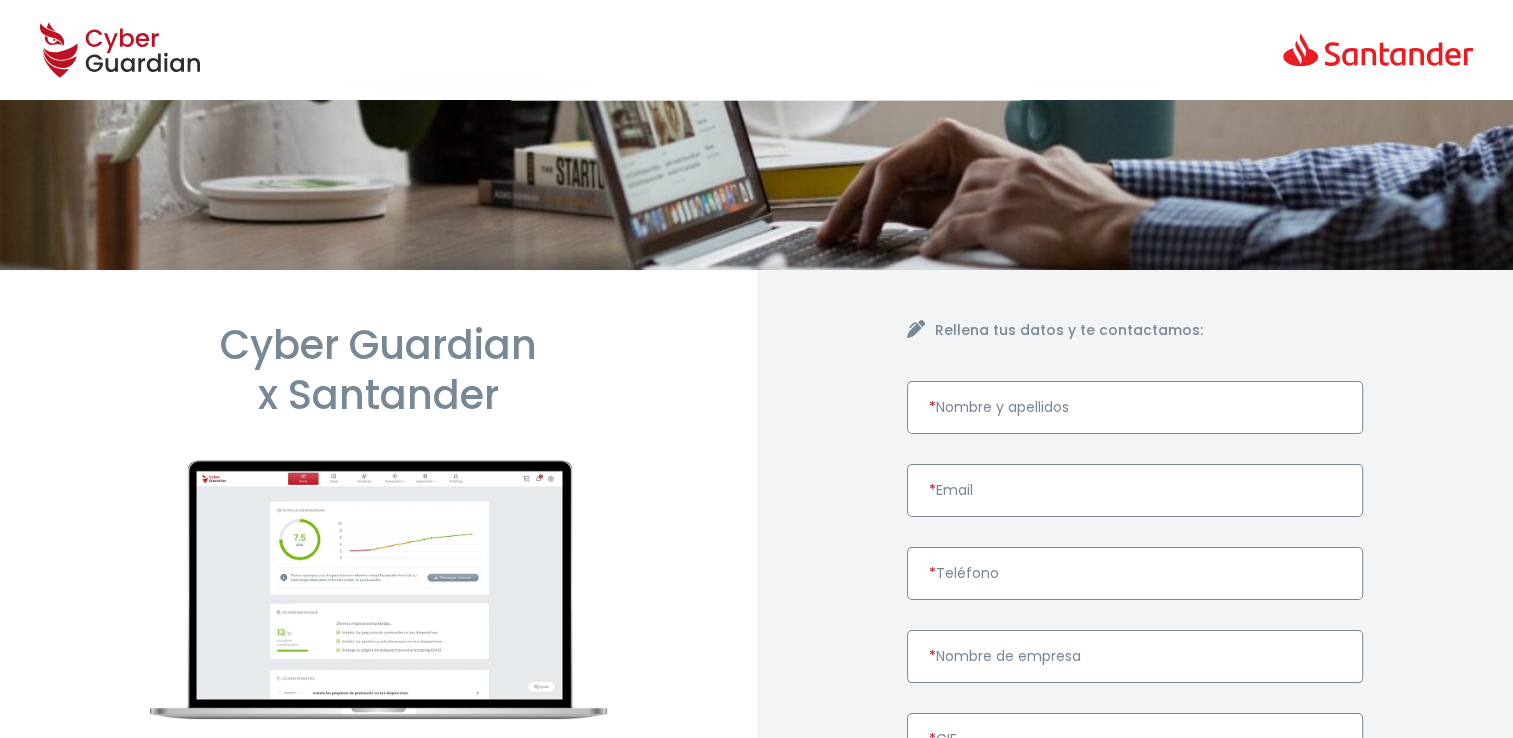 click on "*  [LAST_NAME]" at bounding box center [1135, 407] 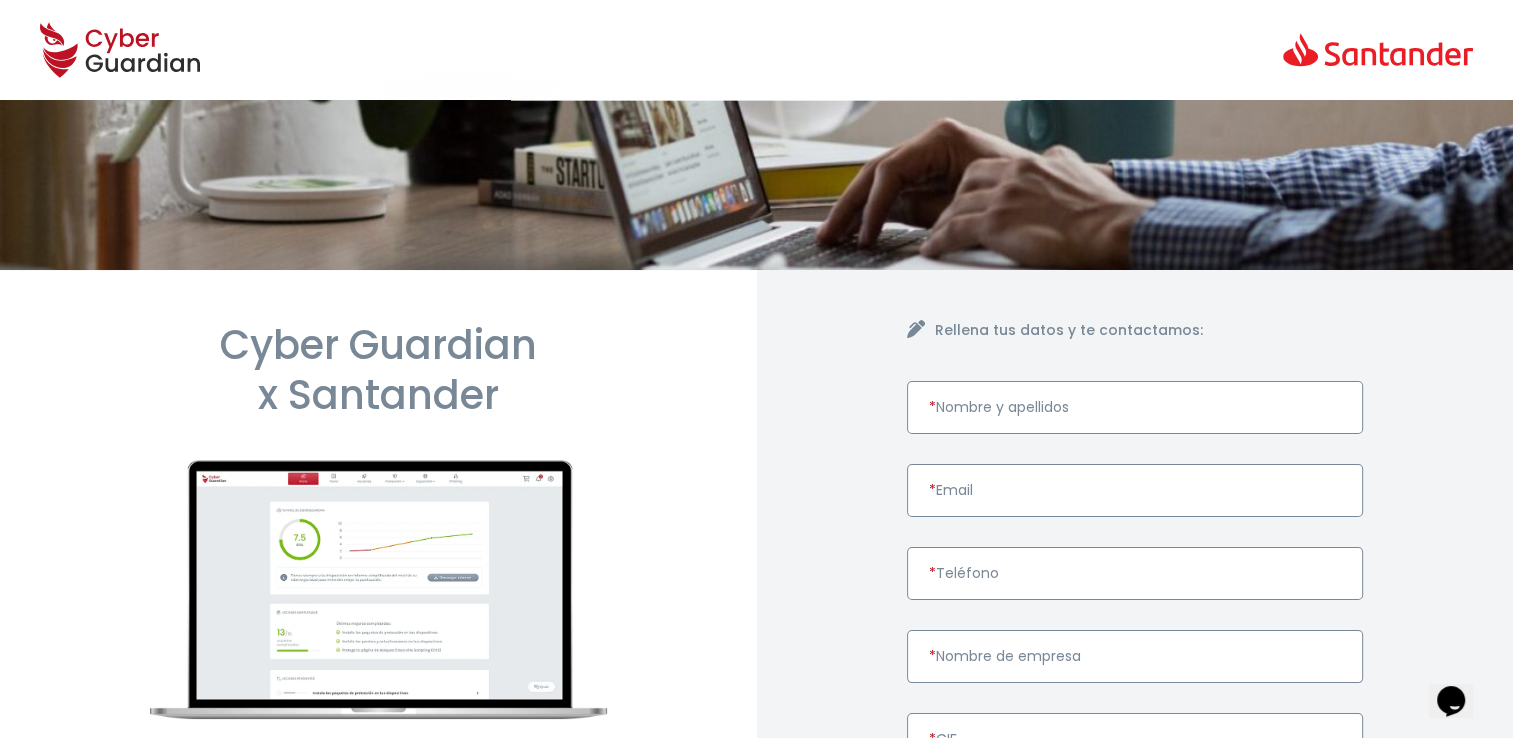 scroll, scrollTop: 0, scrollLeft: 0, axis: both 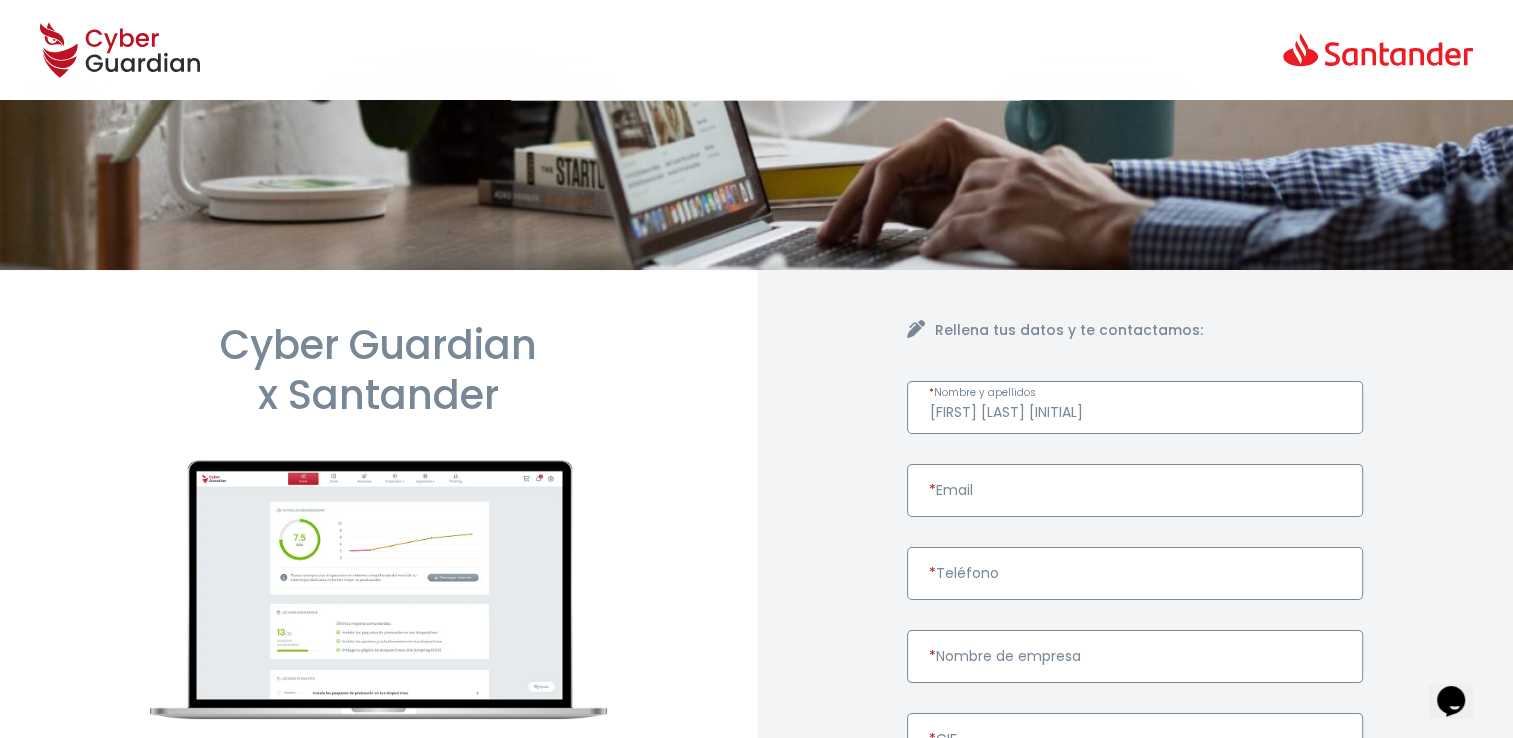 type on "[FIRST] [LAST] [INITIAL]" 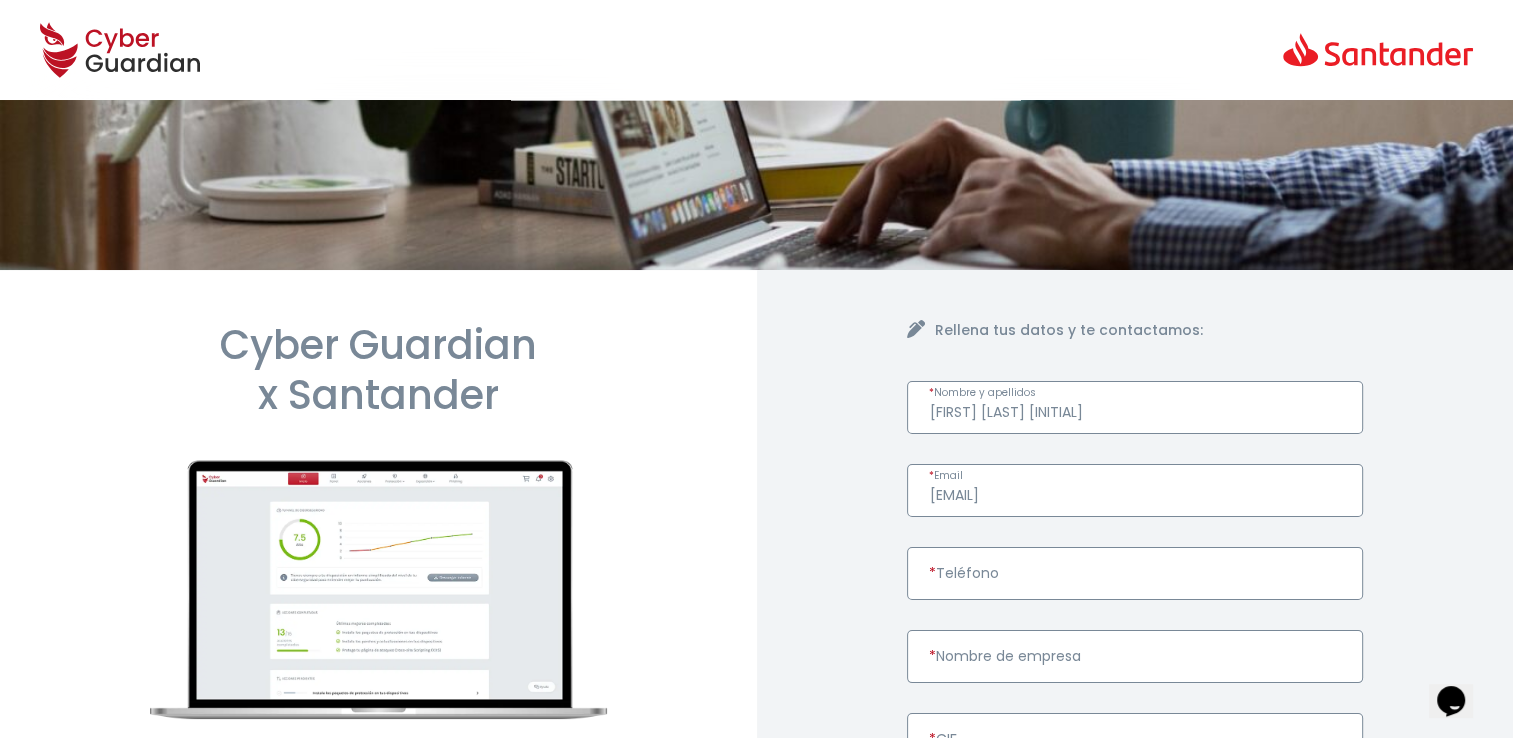 type on "[EMAIL]" 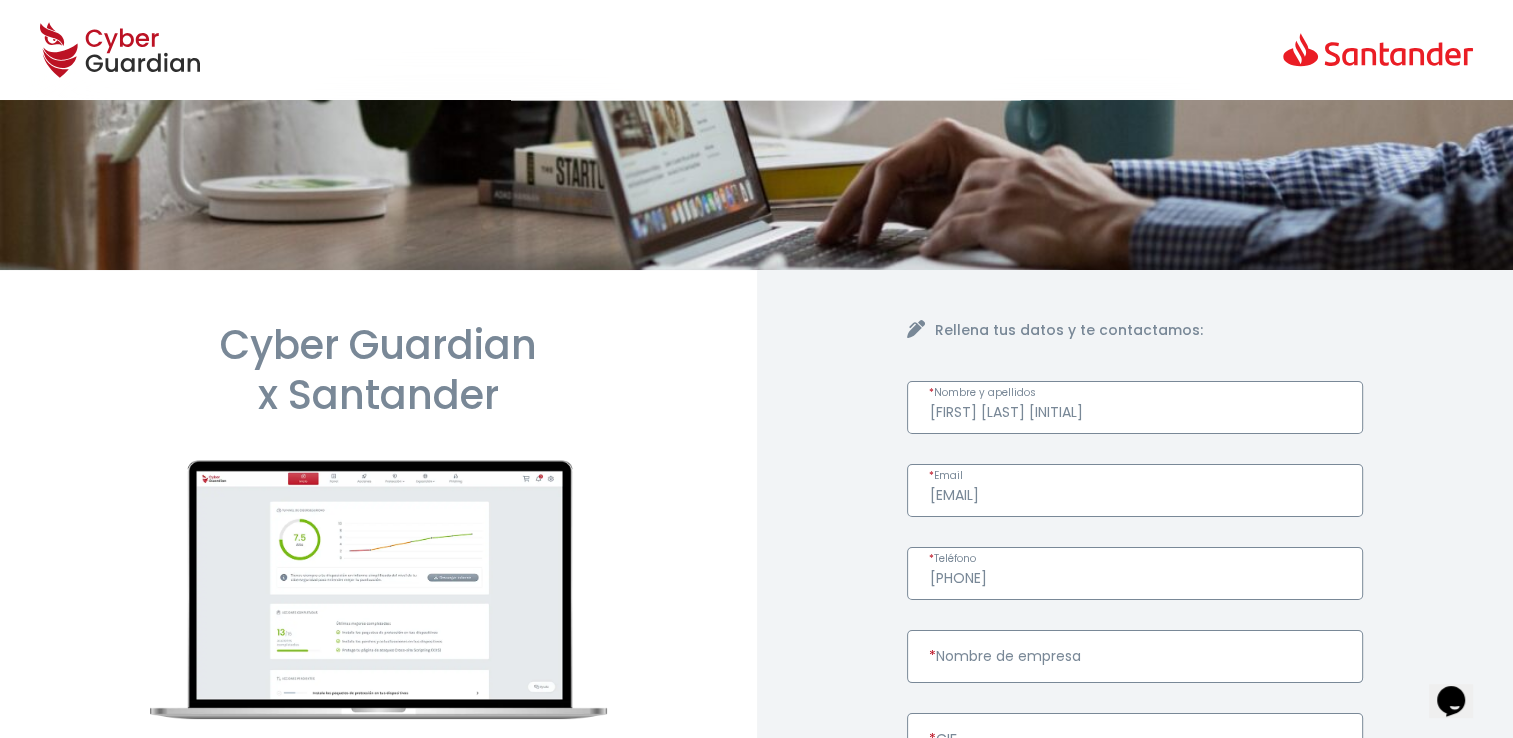 type on "[PHONE]" 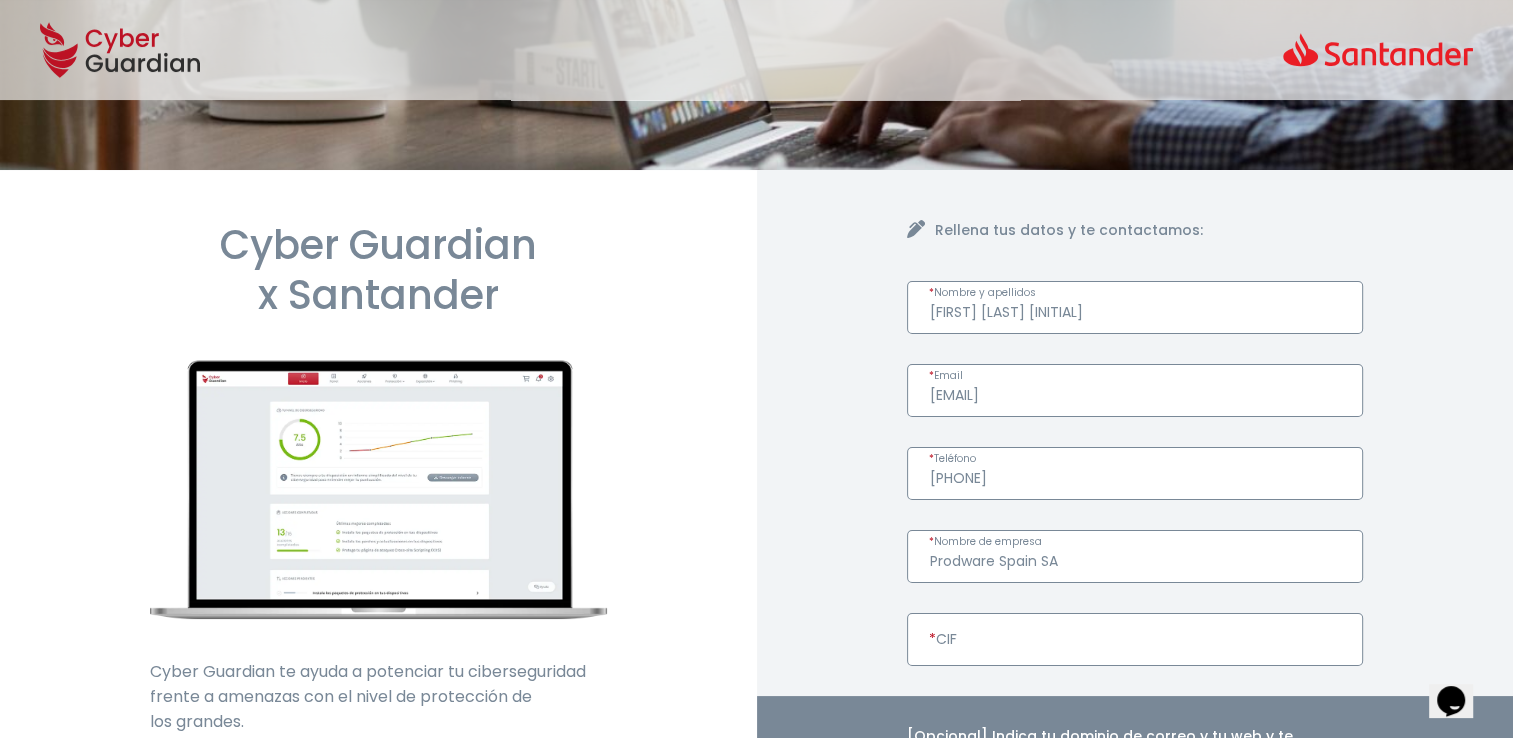 type on "Prodware Spain SA" 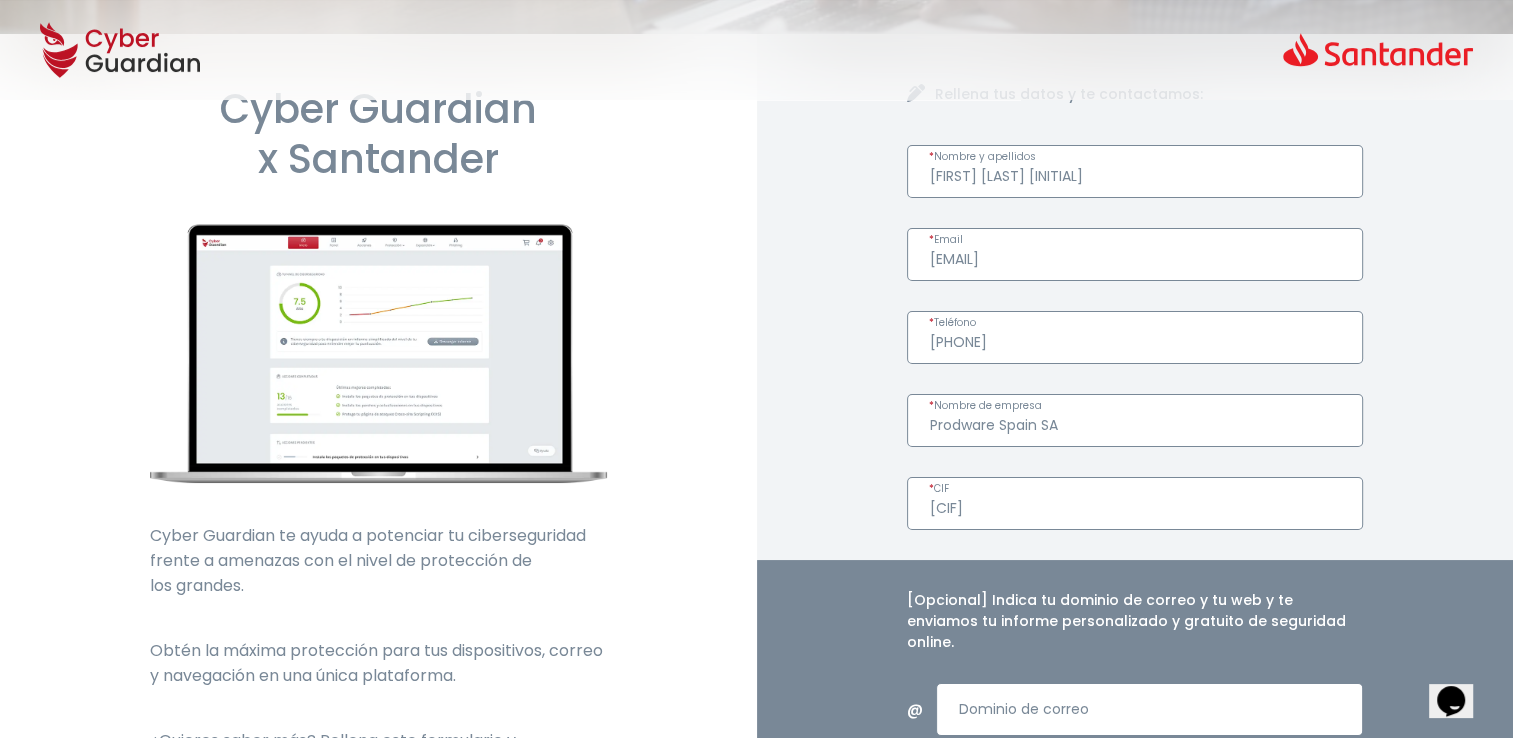 scroll, scrollTop: 500, scrollLeft: 0, axis: vertical 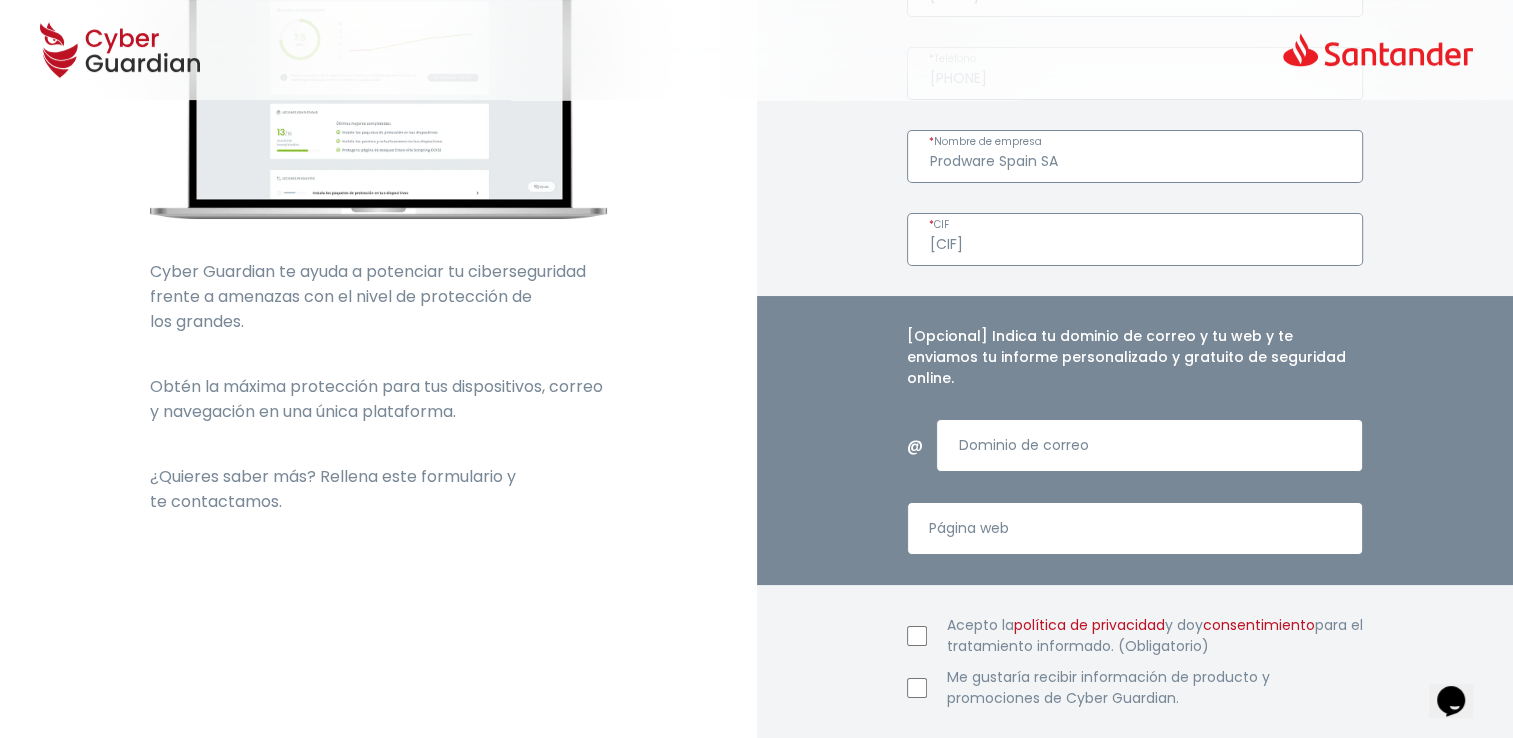 type on "[CIF]" 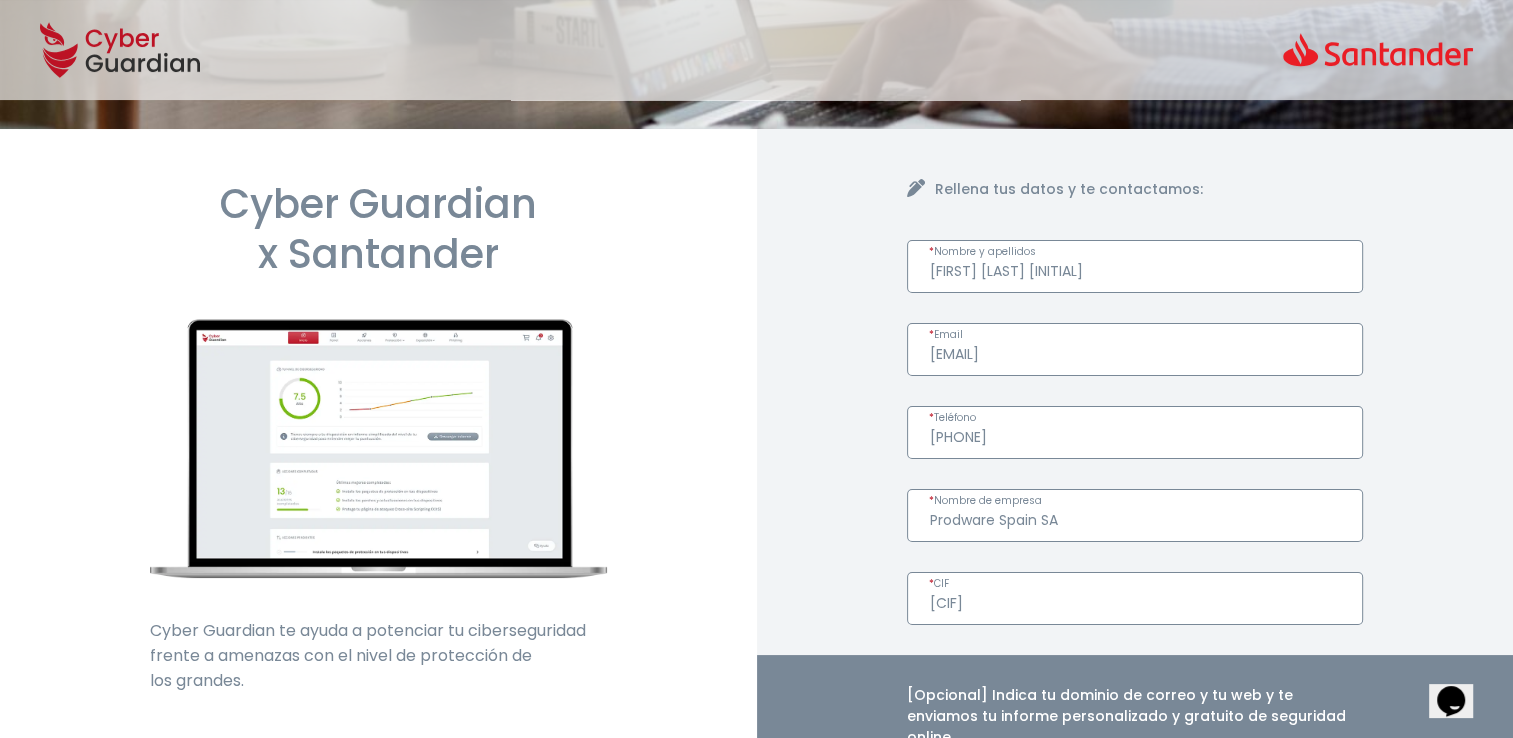 scroll, scrollTop: 100, scrollLeft: 0, axis: vertical 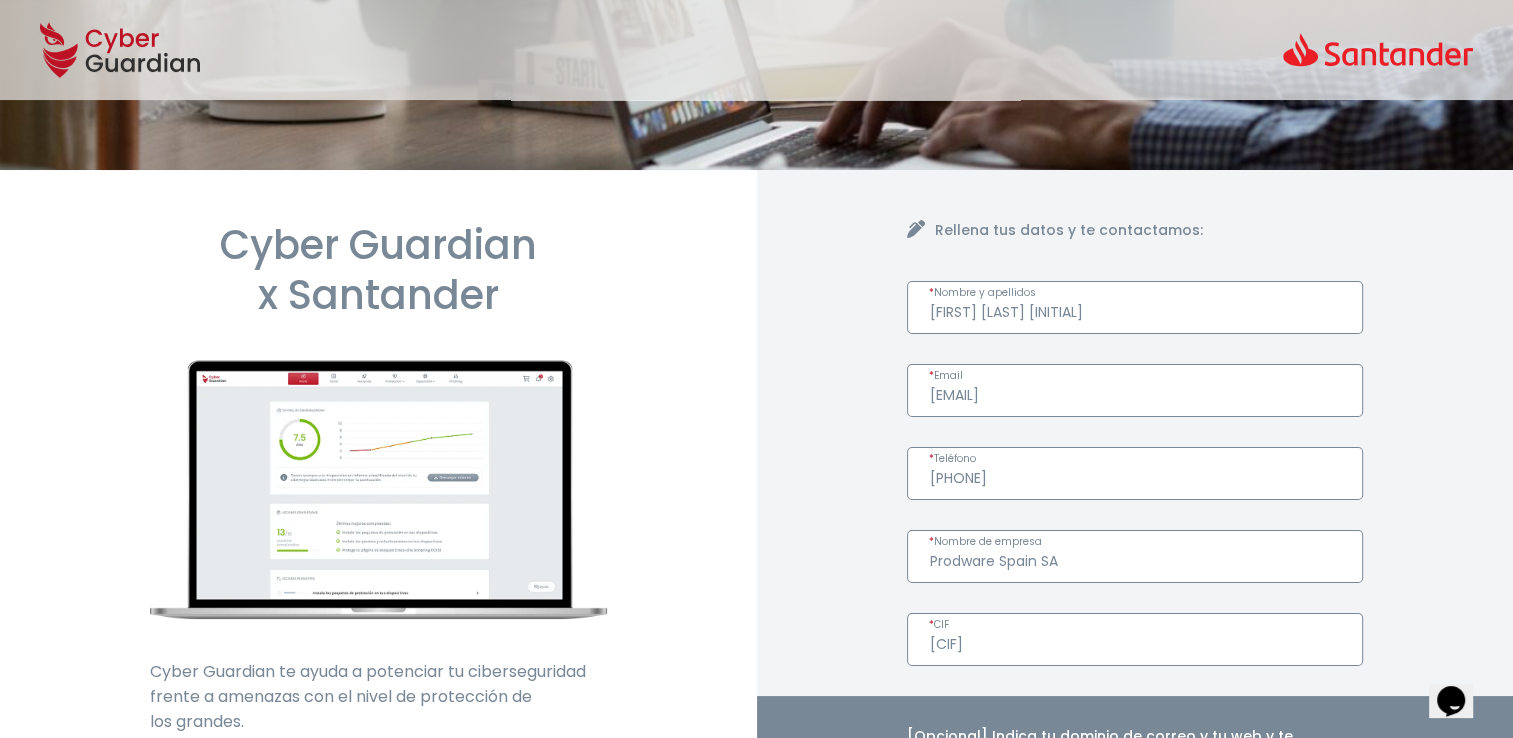 drag, startPoint x: 1076, startPoint y: 566, endPoint x: 910, endPoint y: 572, distance: 166.1084 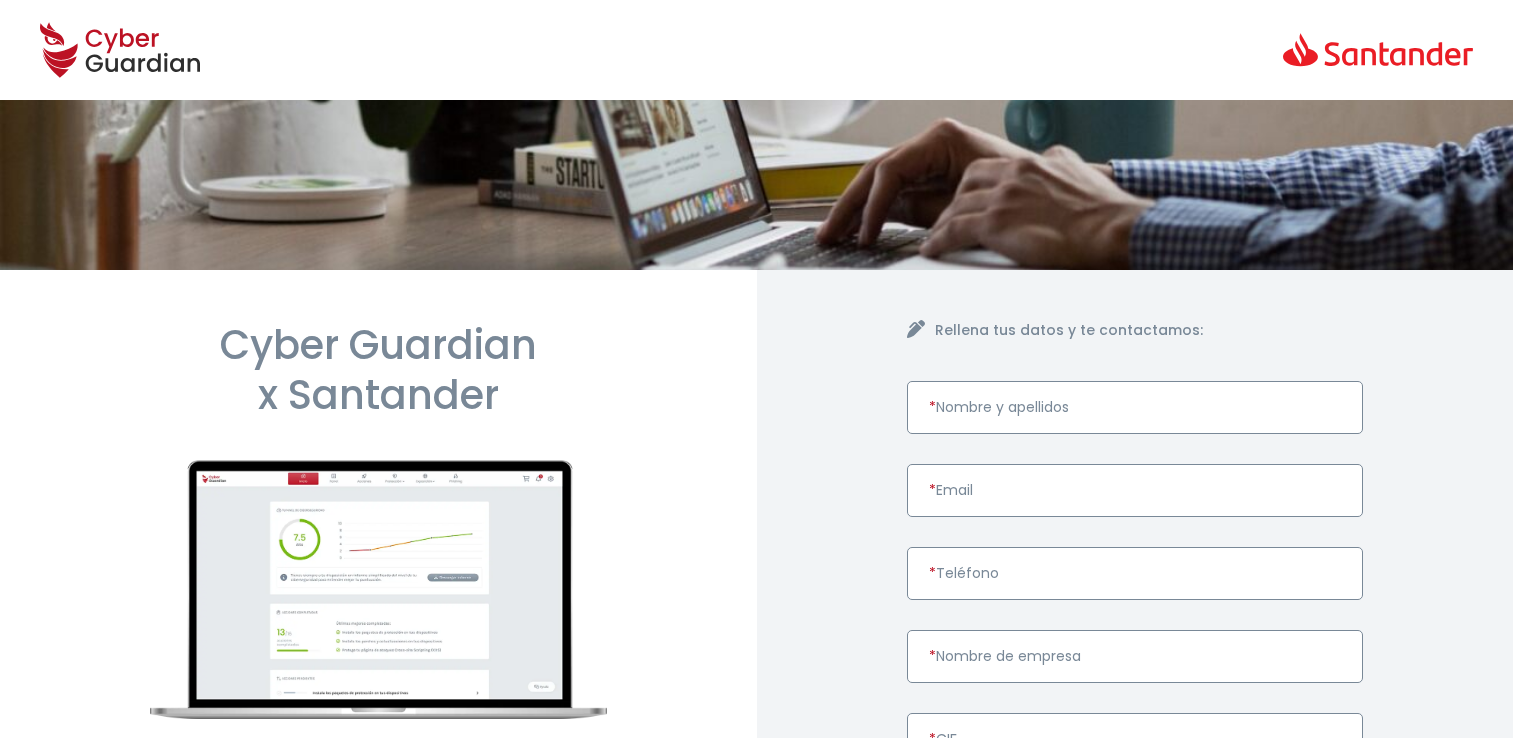 scroll, scrollTop: 0, scrollLeft: 0, axis: both 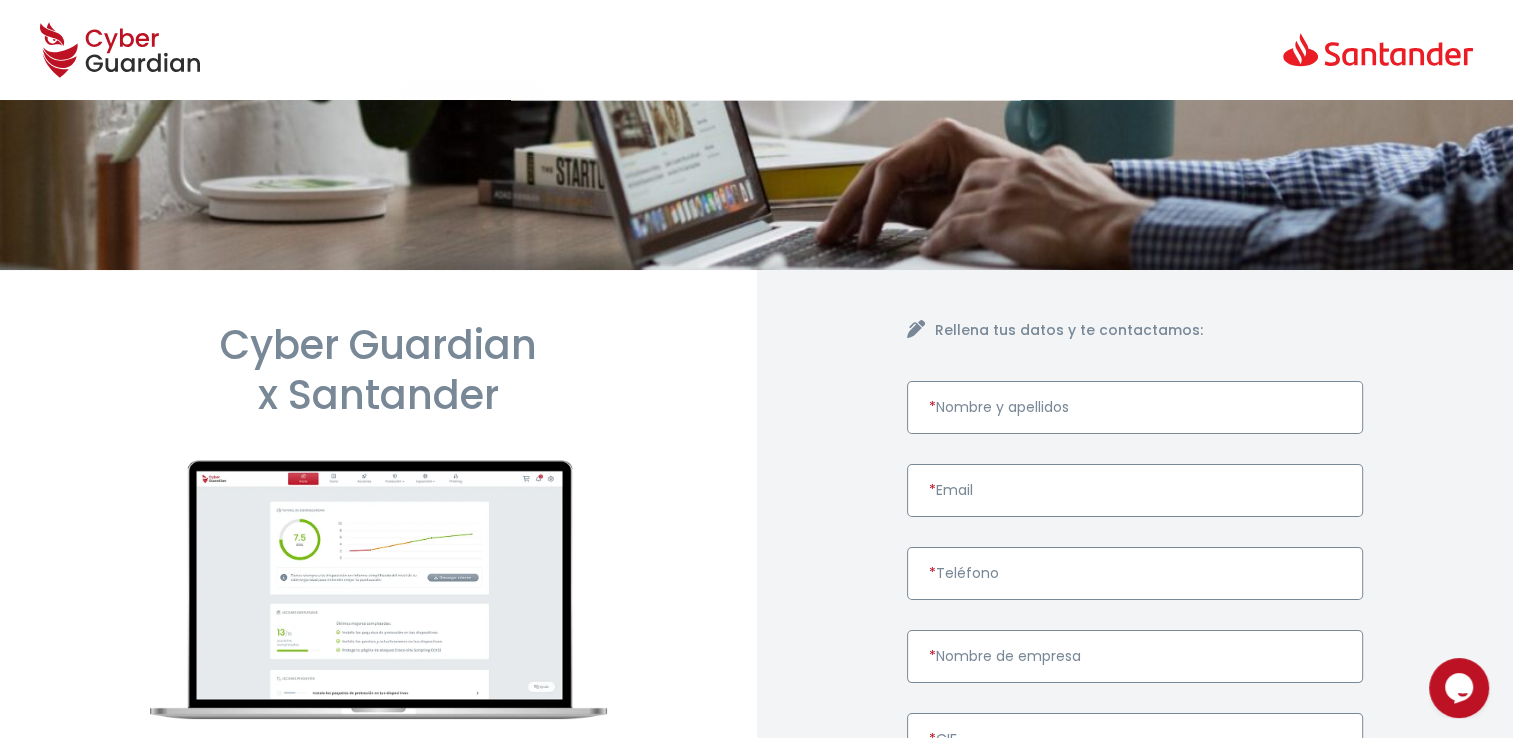 click on "*  [LAST_NAME]" at bounding box center [1135, 407] 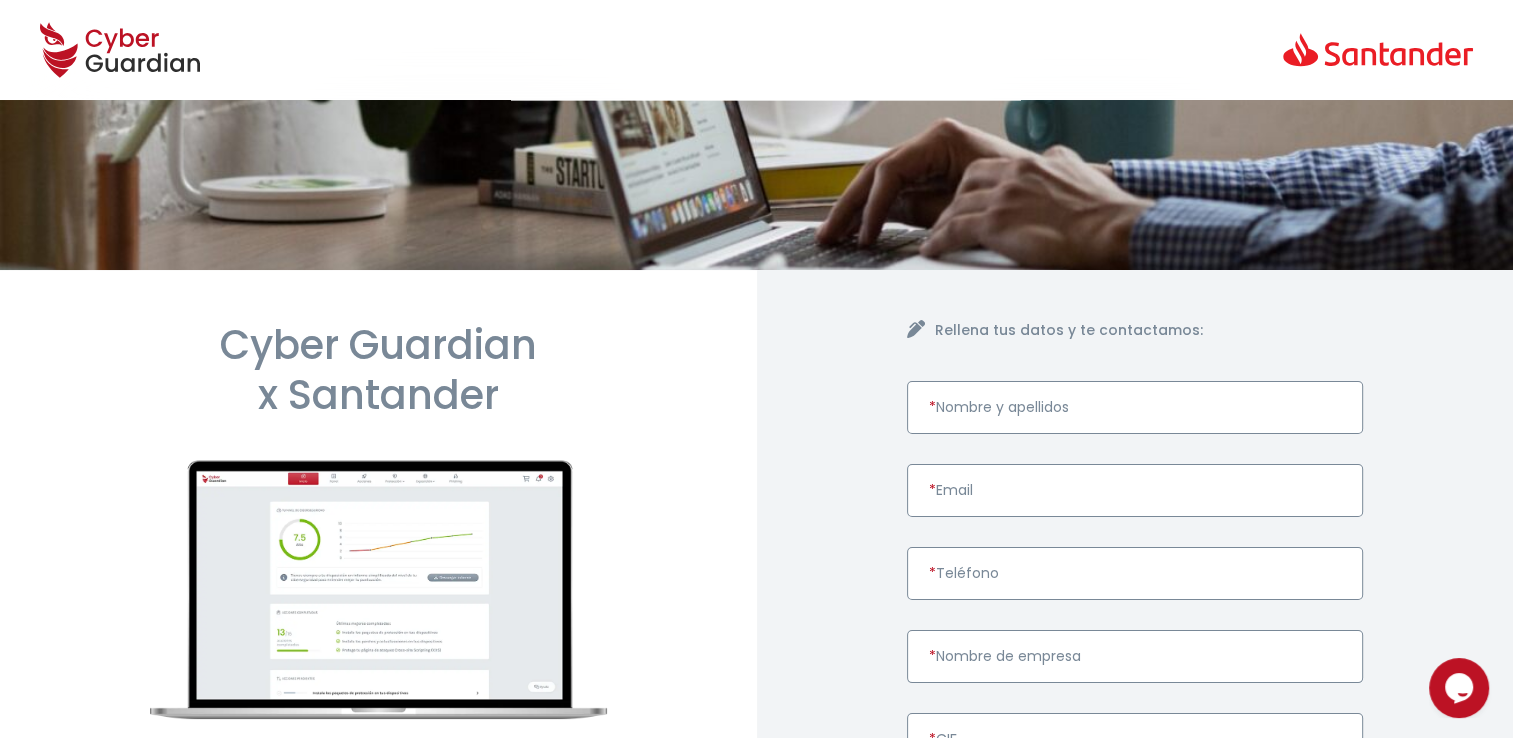 paste on "Prodware Spain SA" 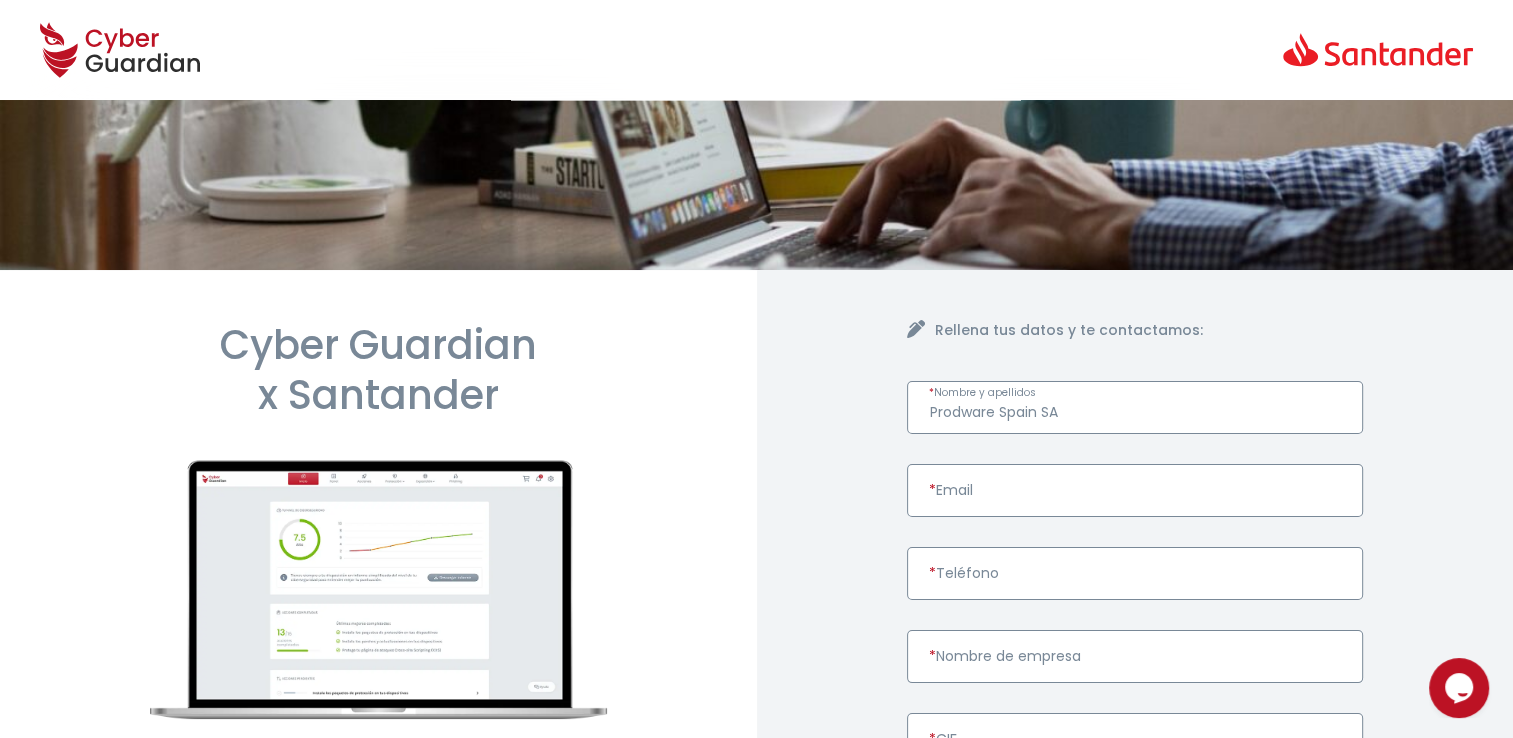 type on "Prodware Spain SA" 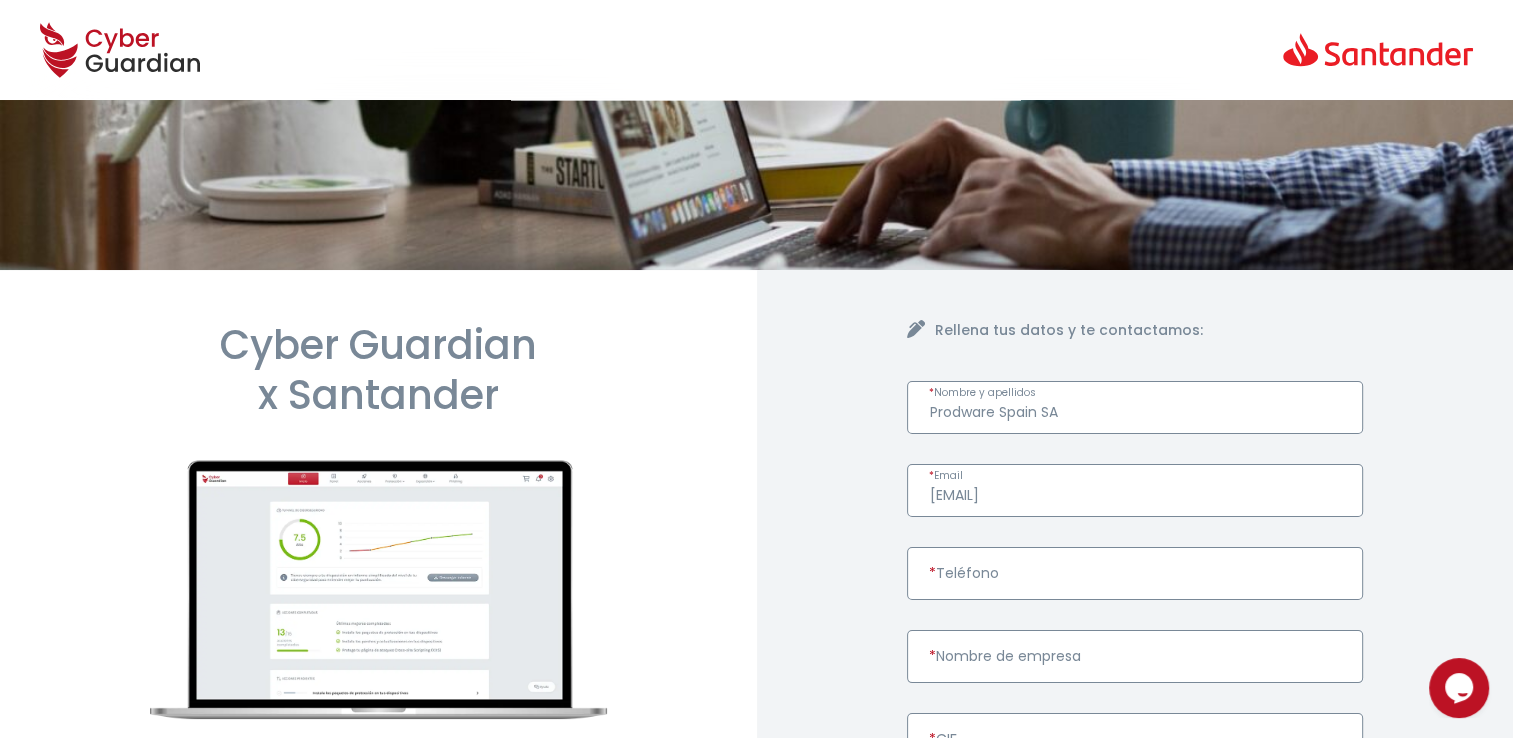 scroll, scrollTop: 100, scrollLeft: 0, axis: vertical 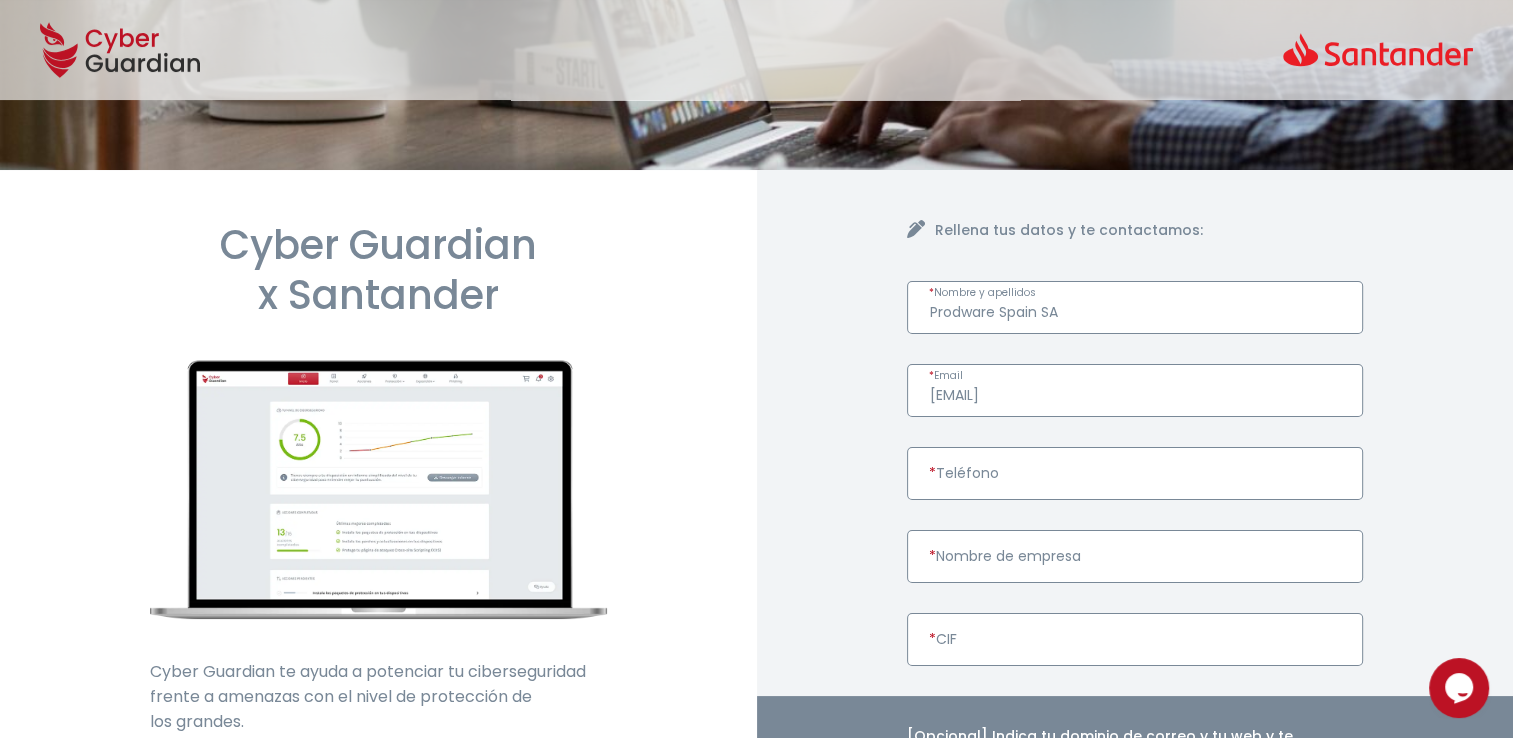 type on "[EMAIL]" 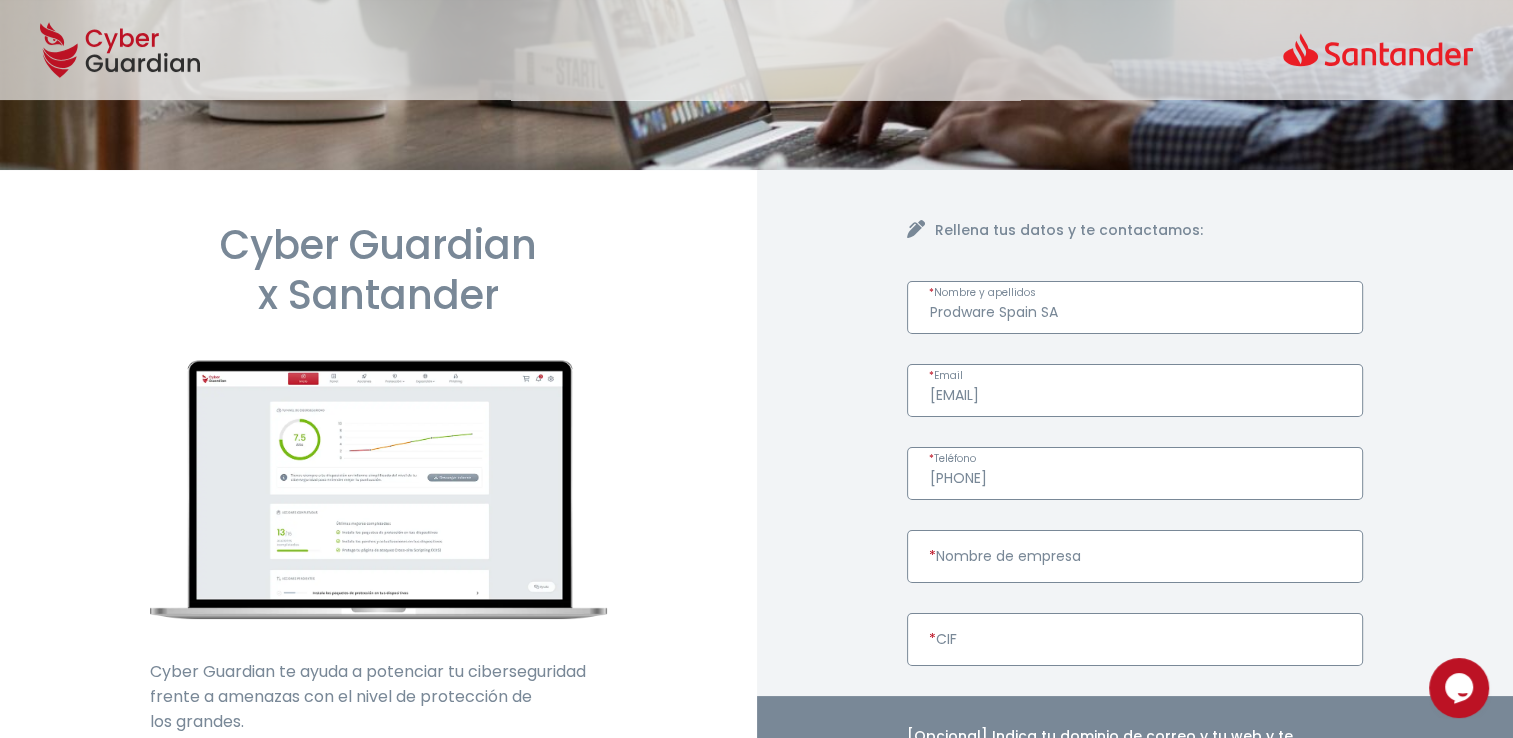 type on "91 831 69 70" 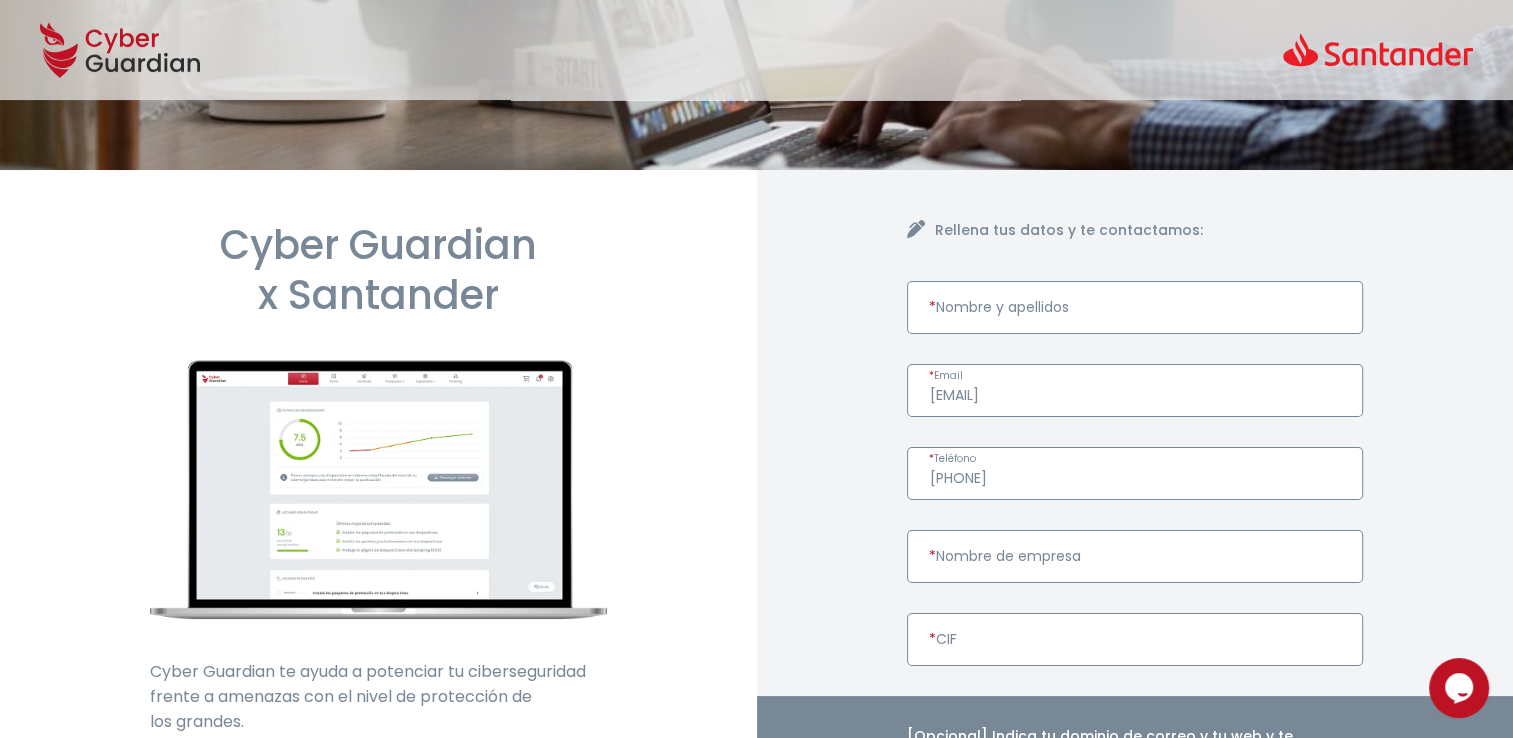 paste on "Roger Busquets Valls" 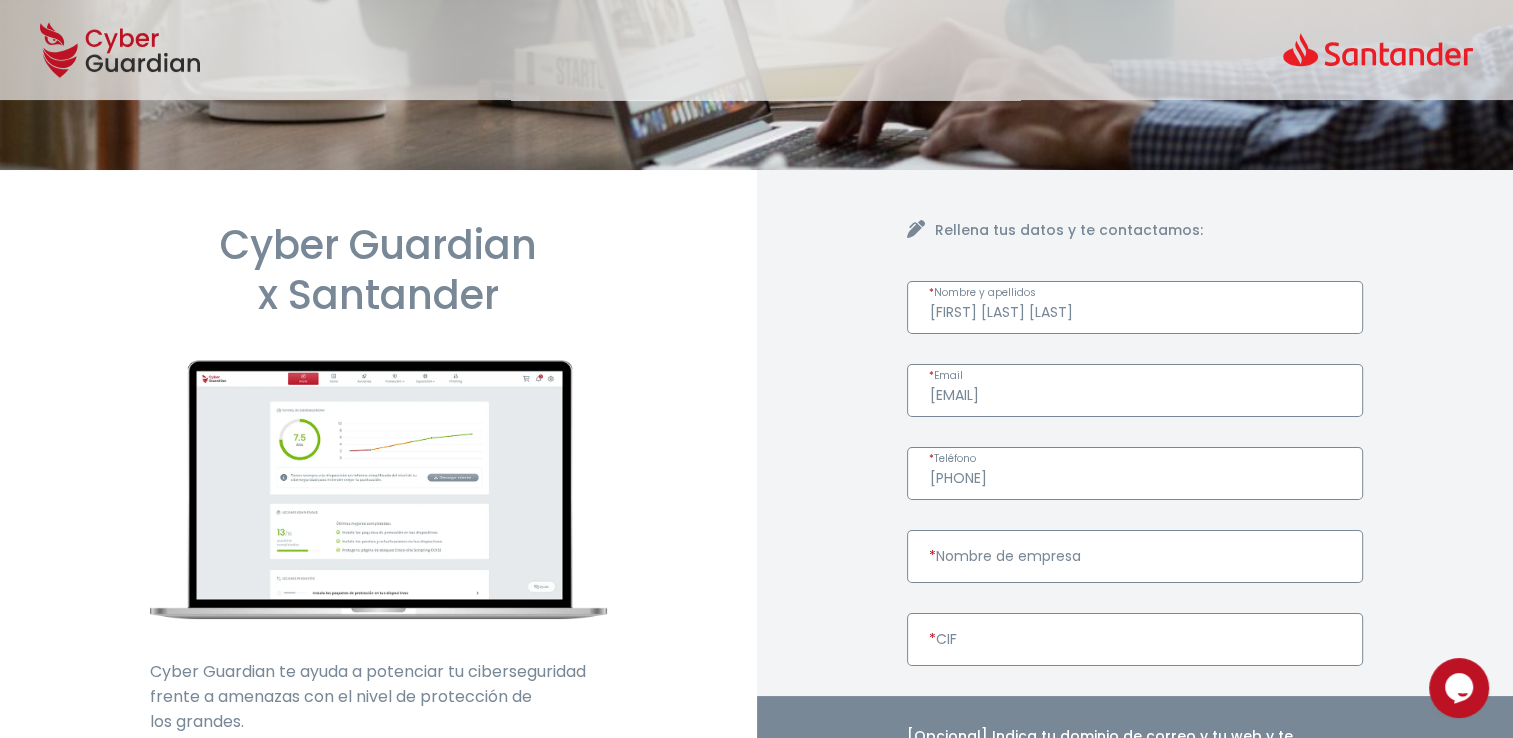type on "Roger Busquets Valls" 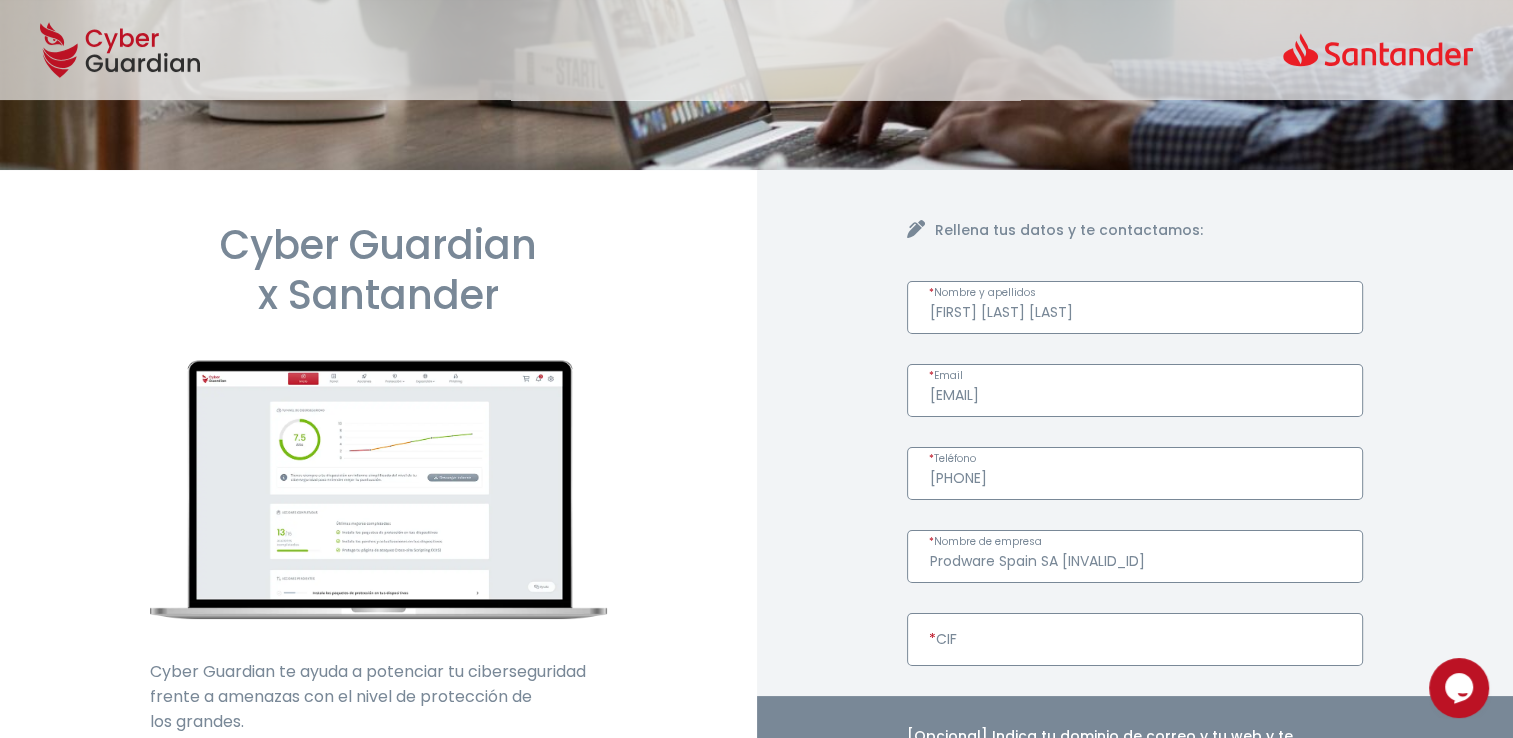 drag, startPoint x: 1148, startPoint y: 559, endPoint x: 1064, endPoint y: 566, distance: 84.29116 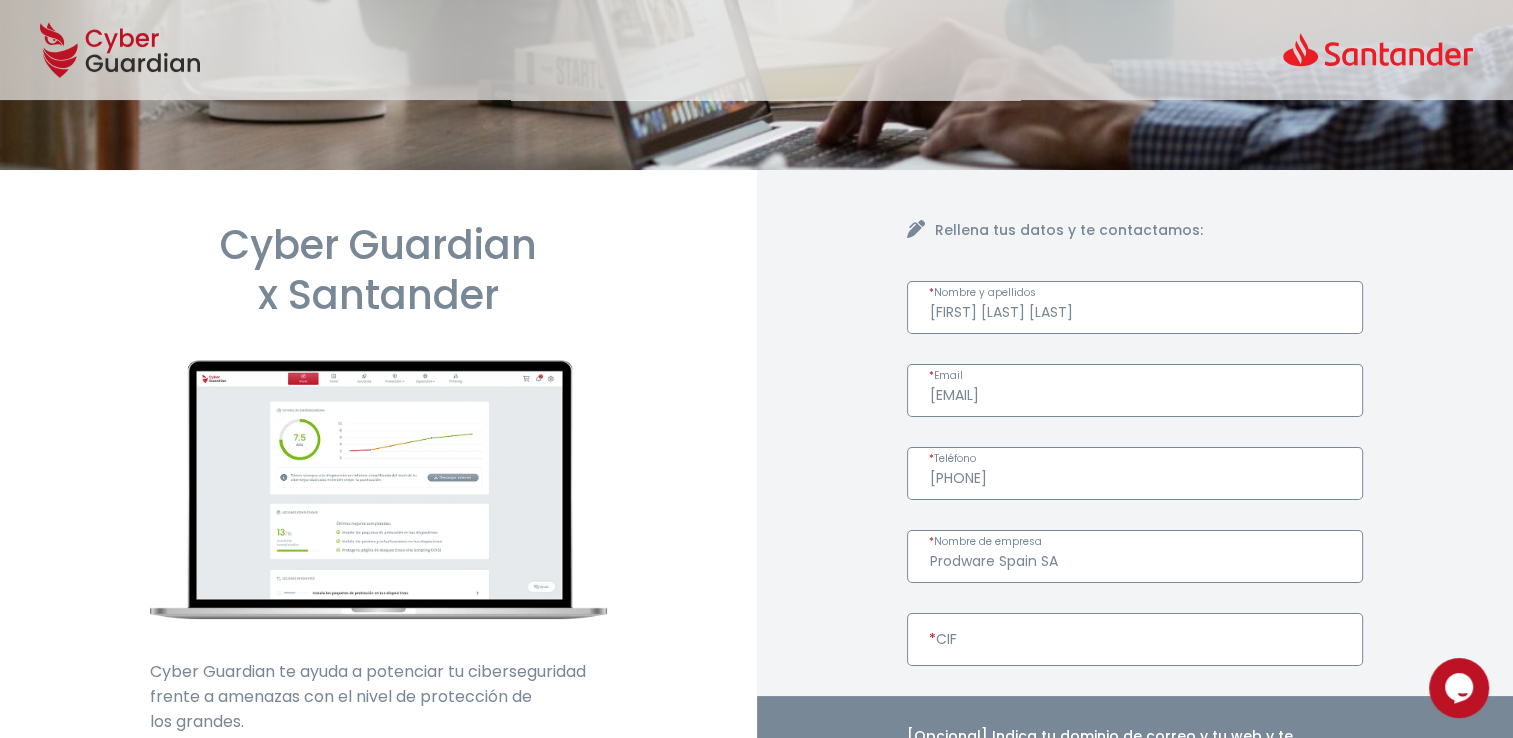 type on "Prodware Spain SA" 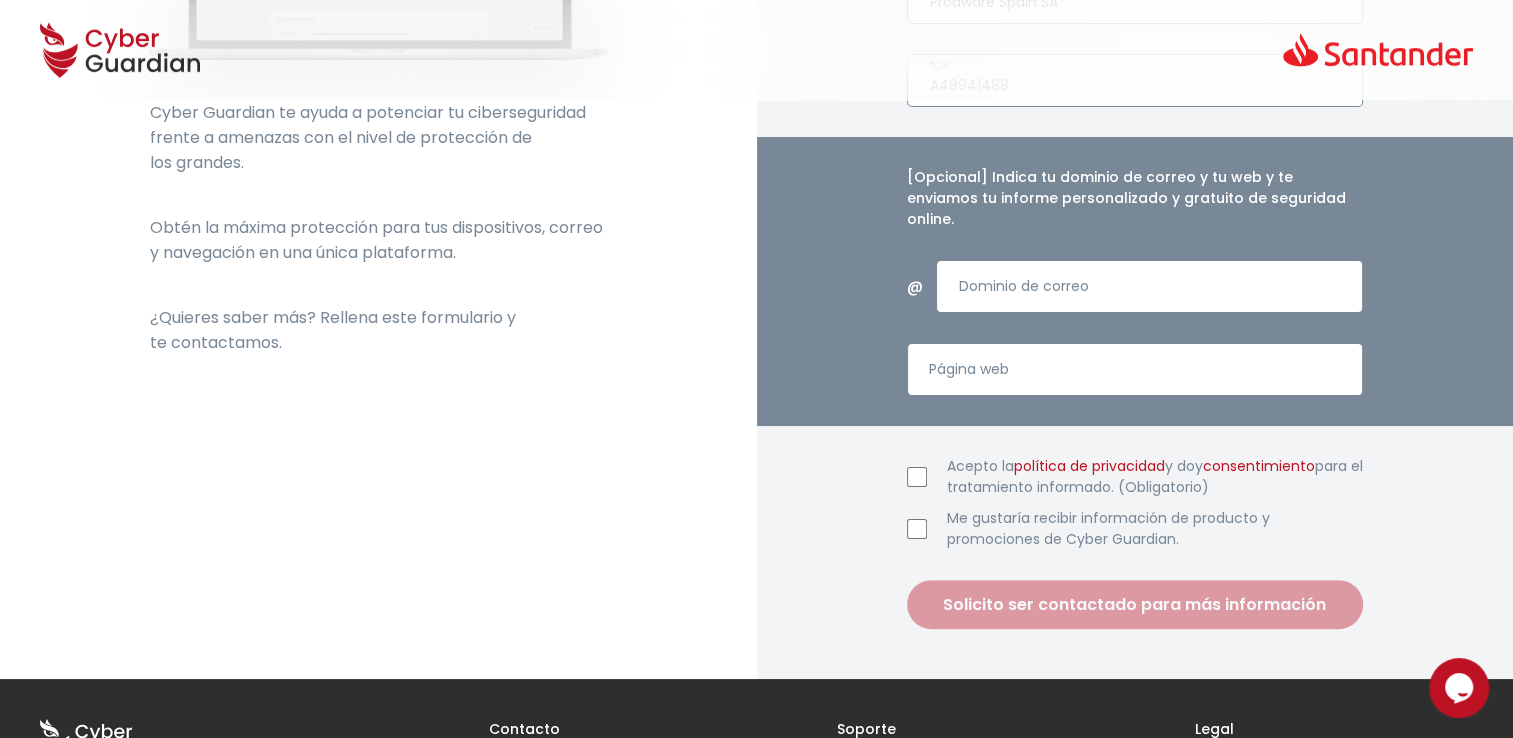scroll, scrollTop: 800, scrollLeft: 0, axis: vertical 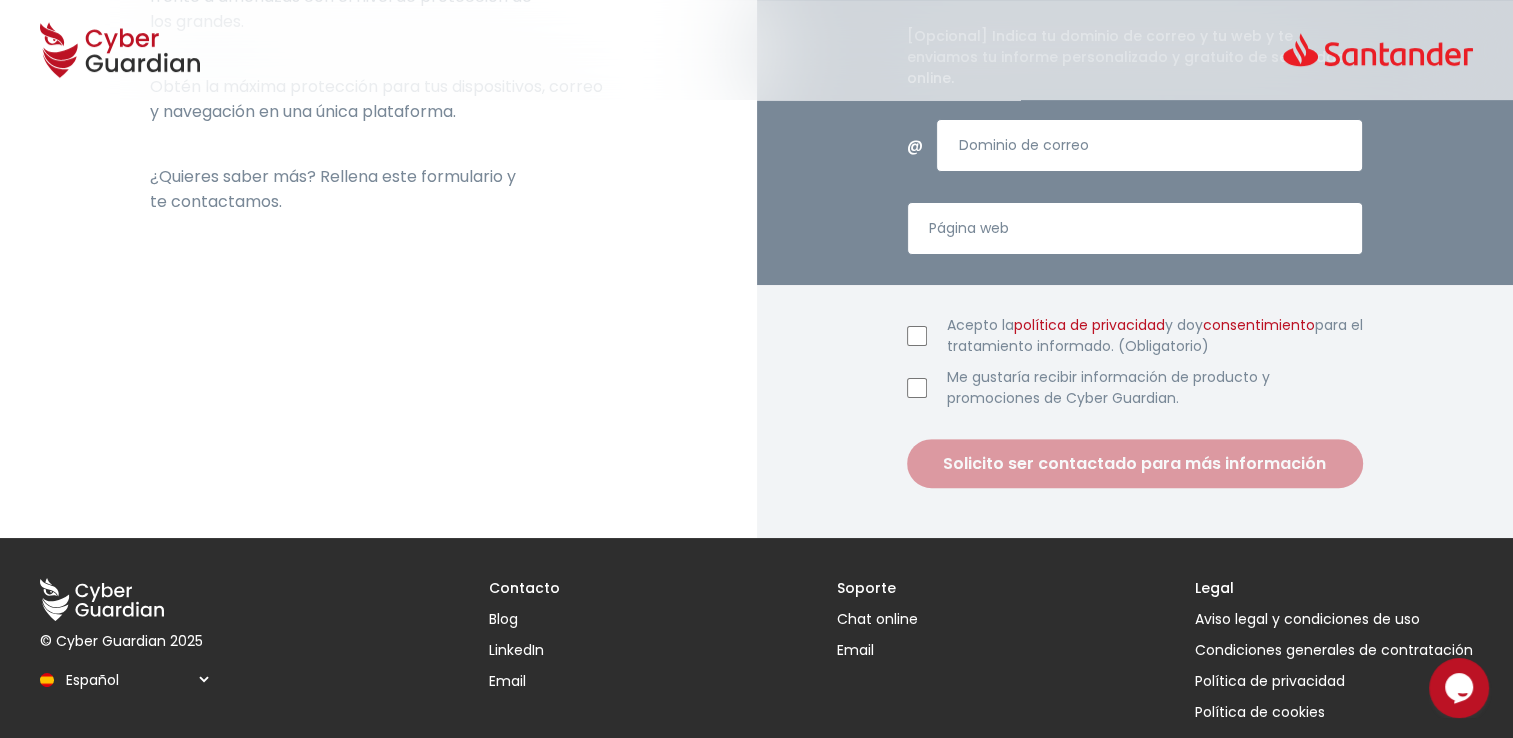 type on "[CIF]" 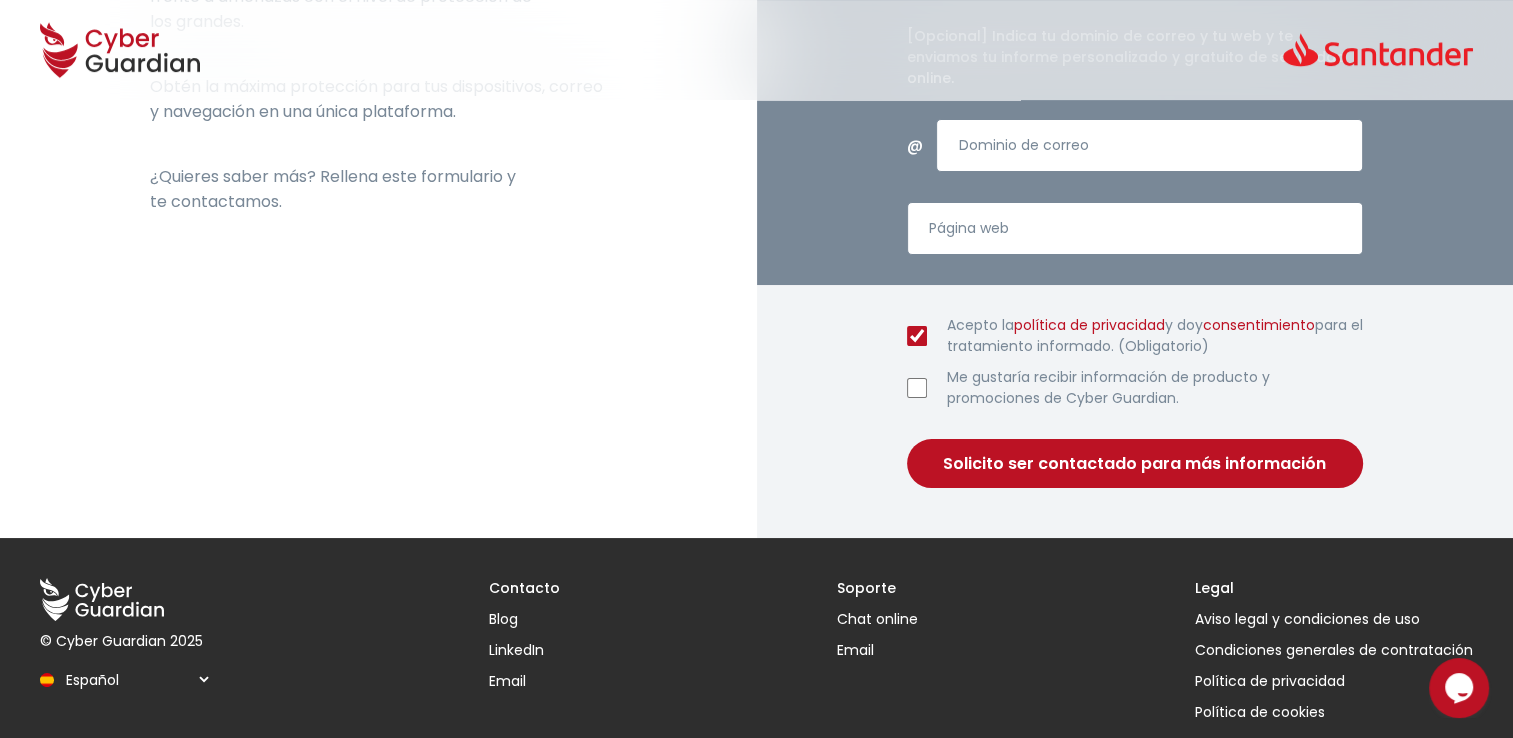 click on "Solicito ser contactado para más información" at bounding box center (1135, 463) 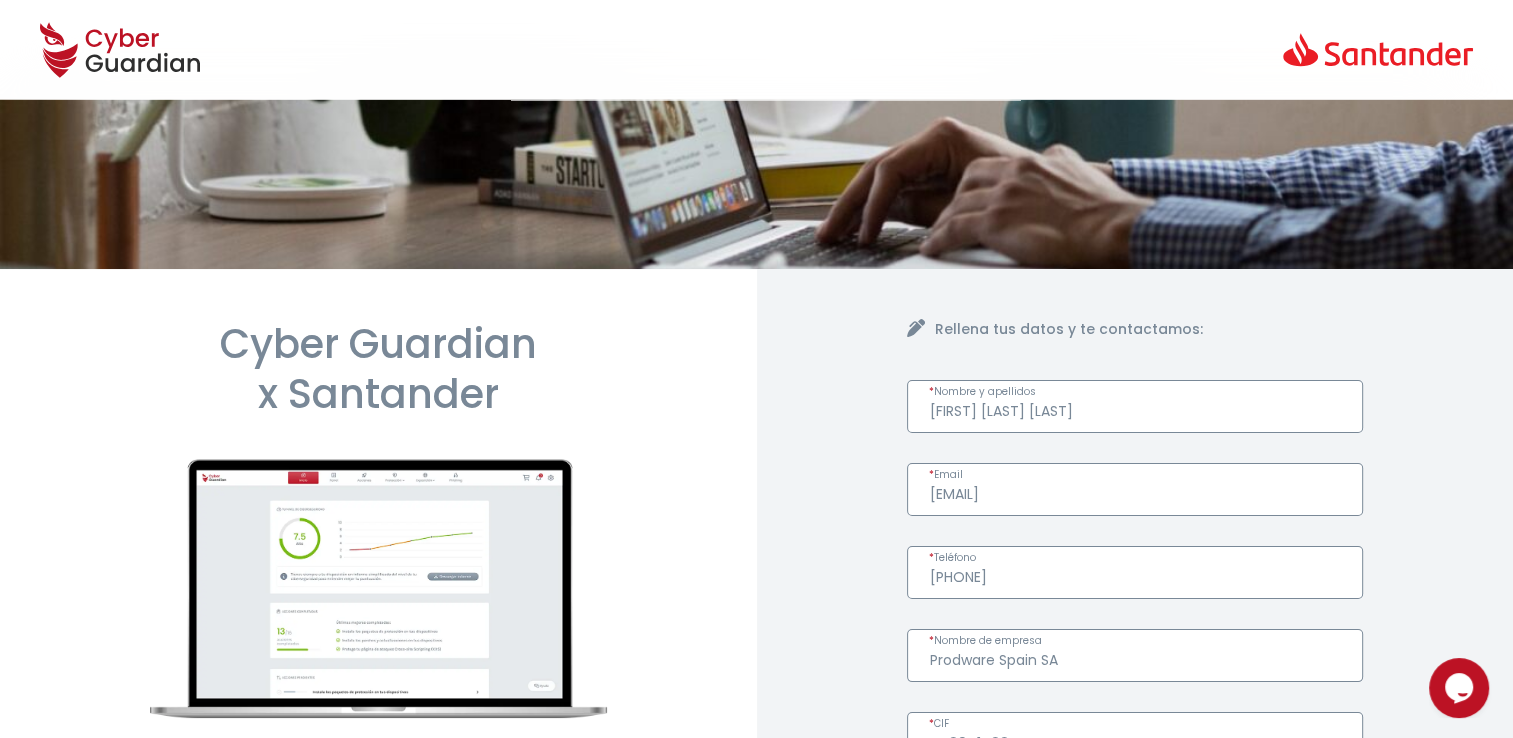 scroll, scrollTop: 0, scrollLeft: 0, axis: both 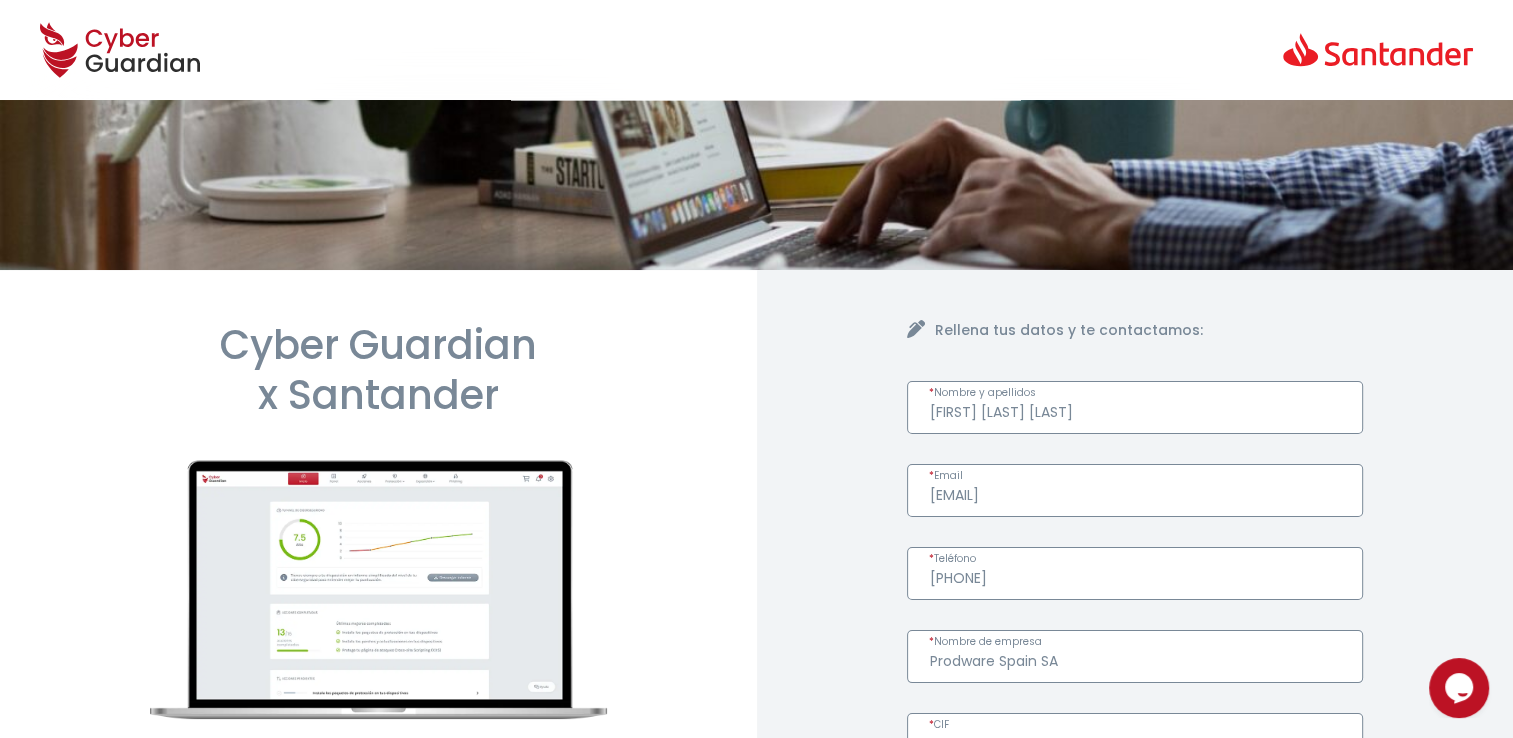 click on "Roger Busquets Valls" at bounding box center (1135, 407) 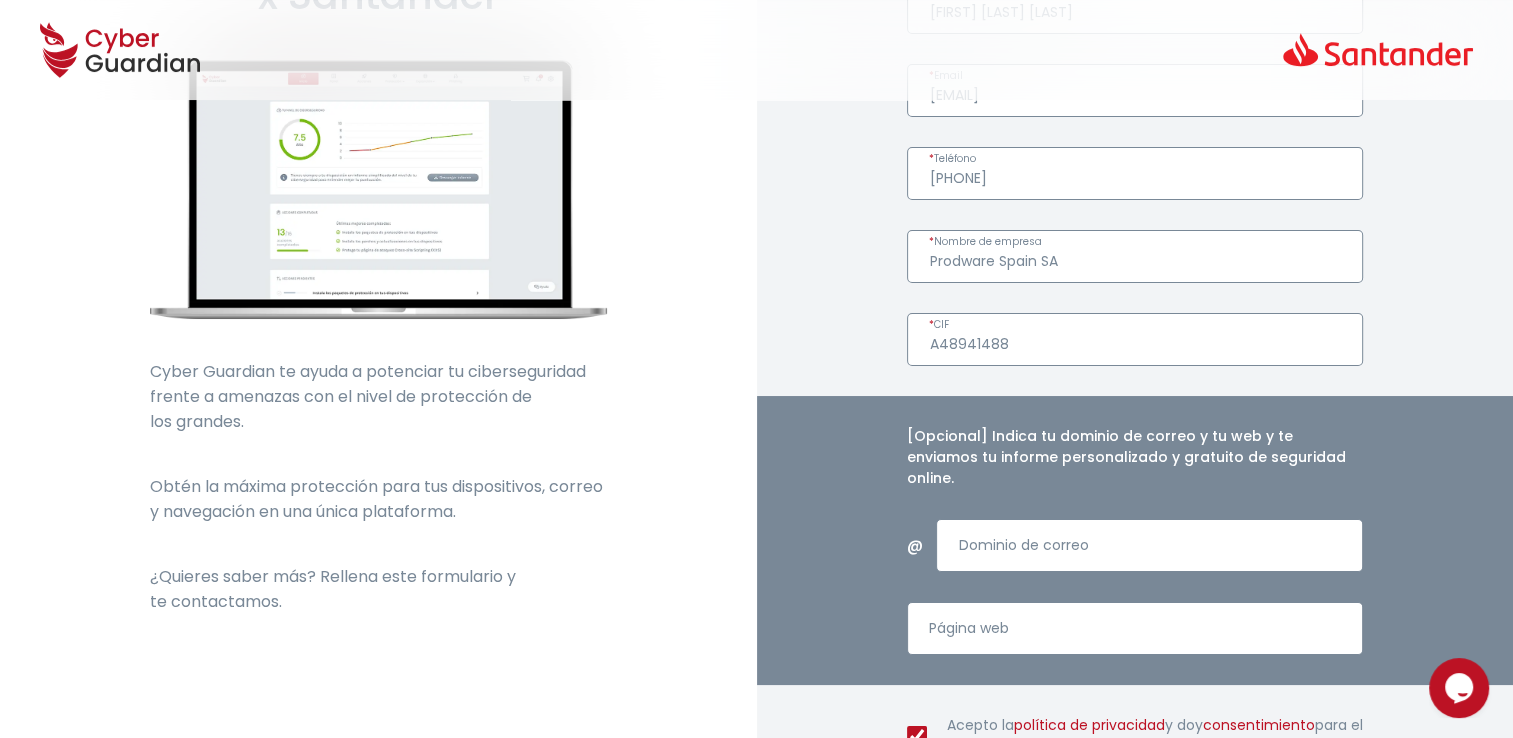 scroll, scrollTop: 800, scrollLeft: 0, axis: vertical 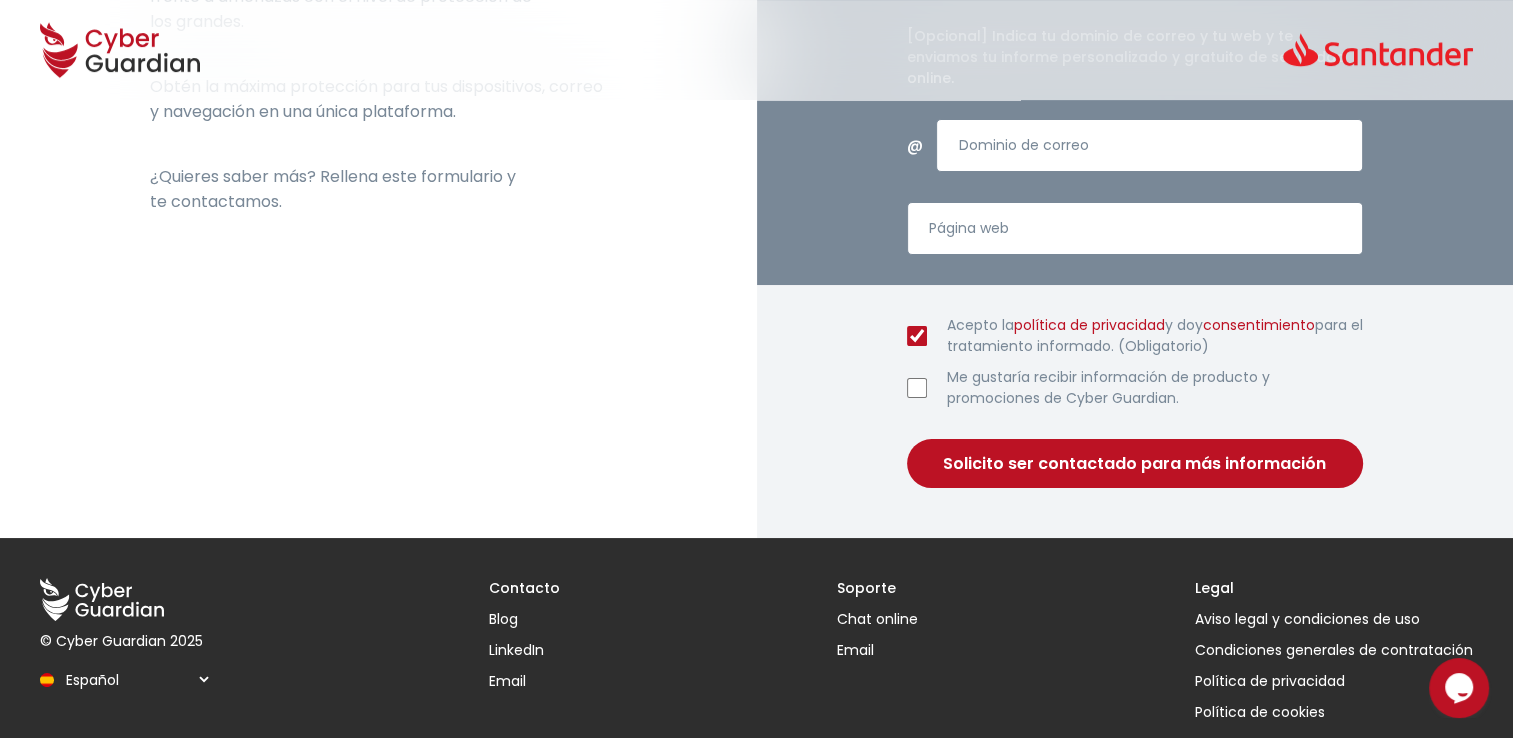 click on "Solicito ser contactado para más información" at bounding box center (1135, 463) 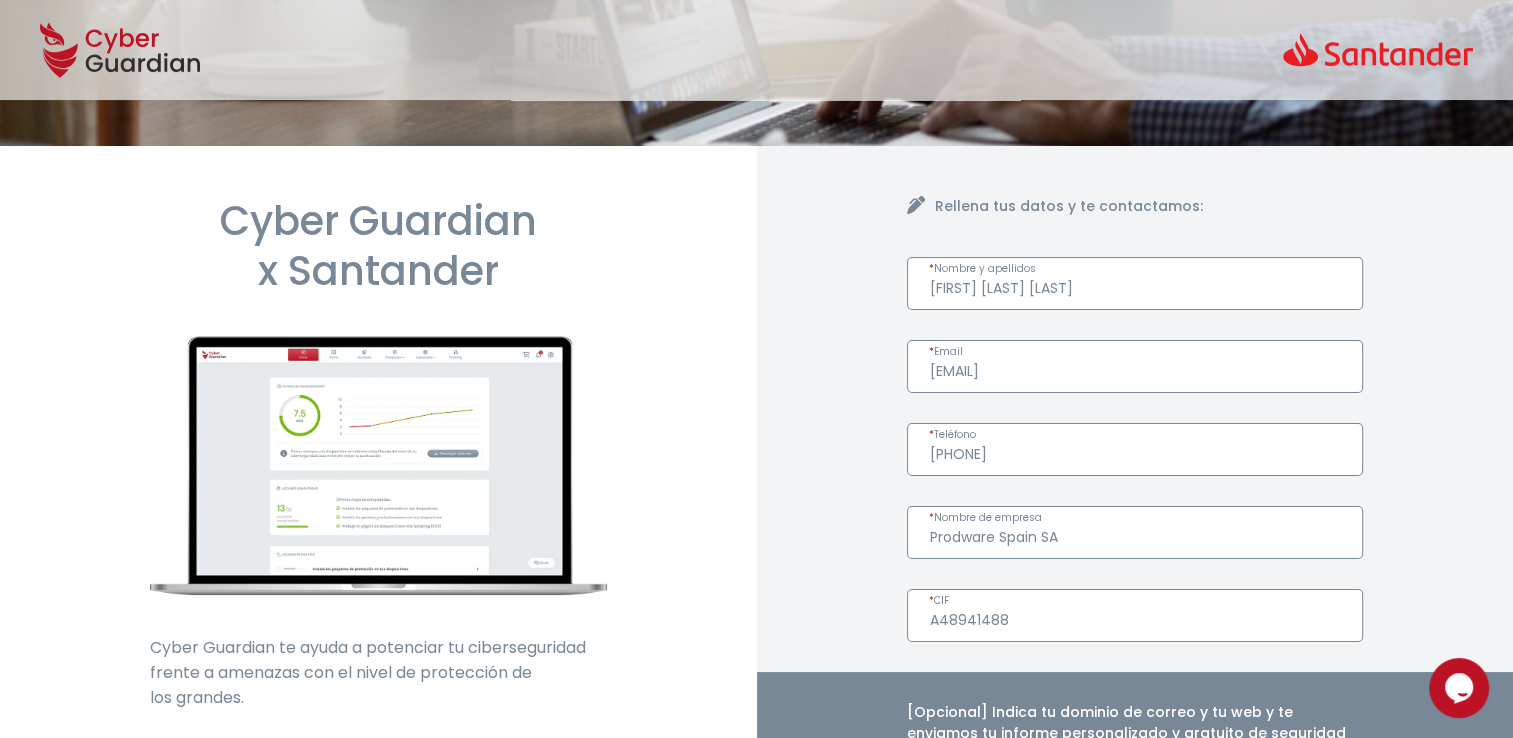 scroll, scrollTop: 0, scrollLeft: 0, axis: both 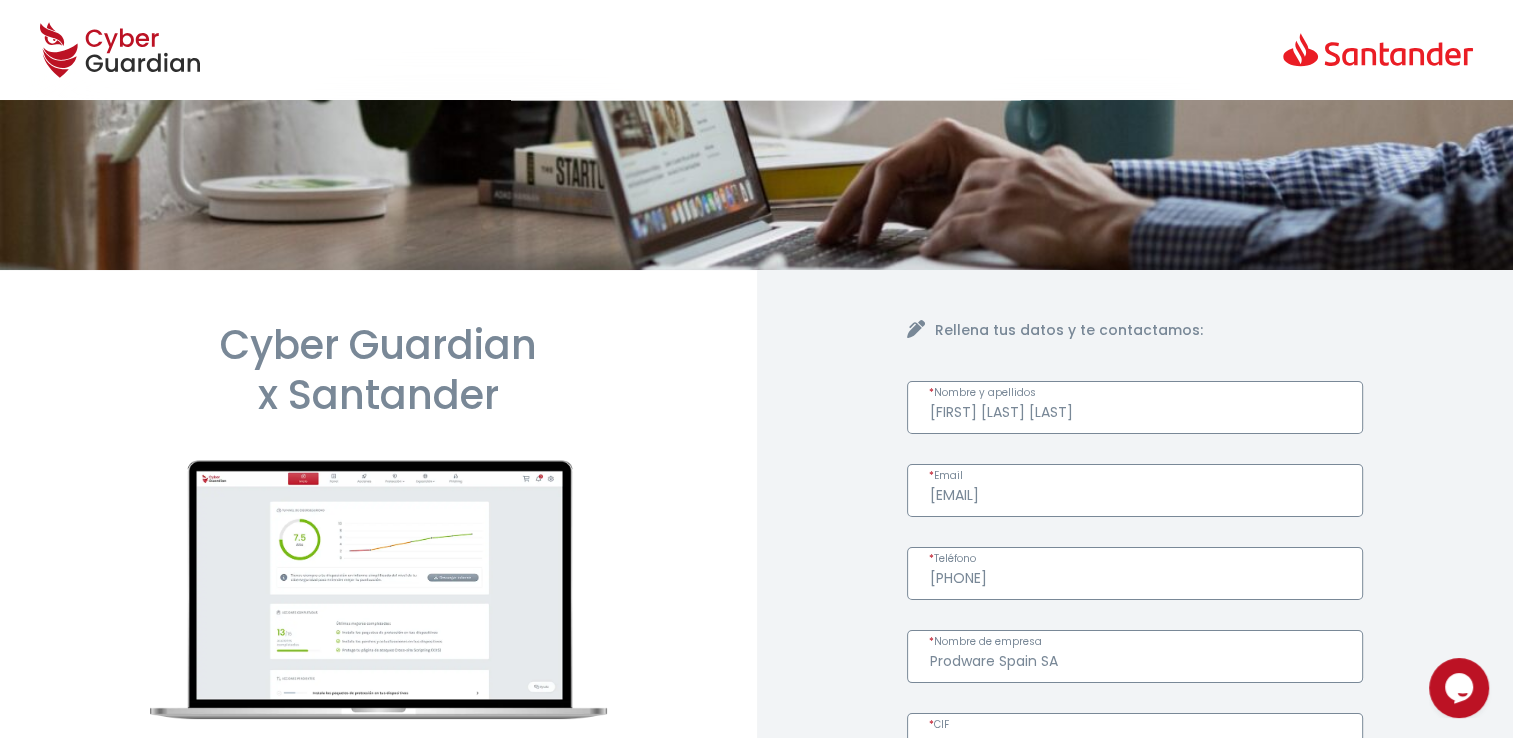 click on "[EMAIL]" at bounding box center [1135, 490] 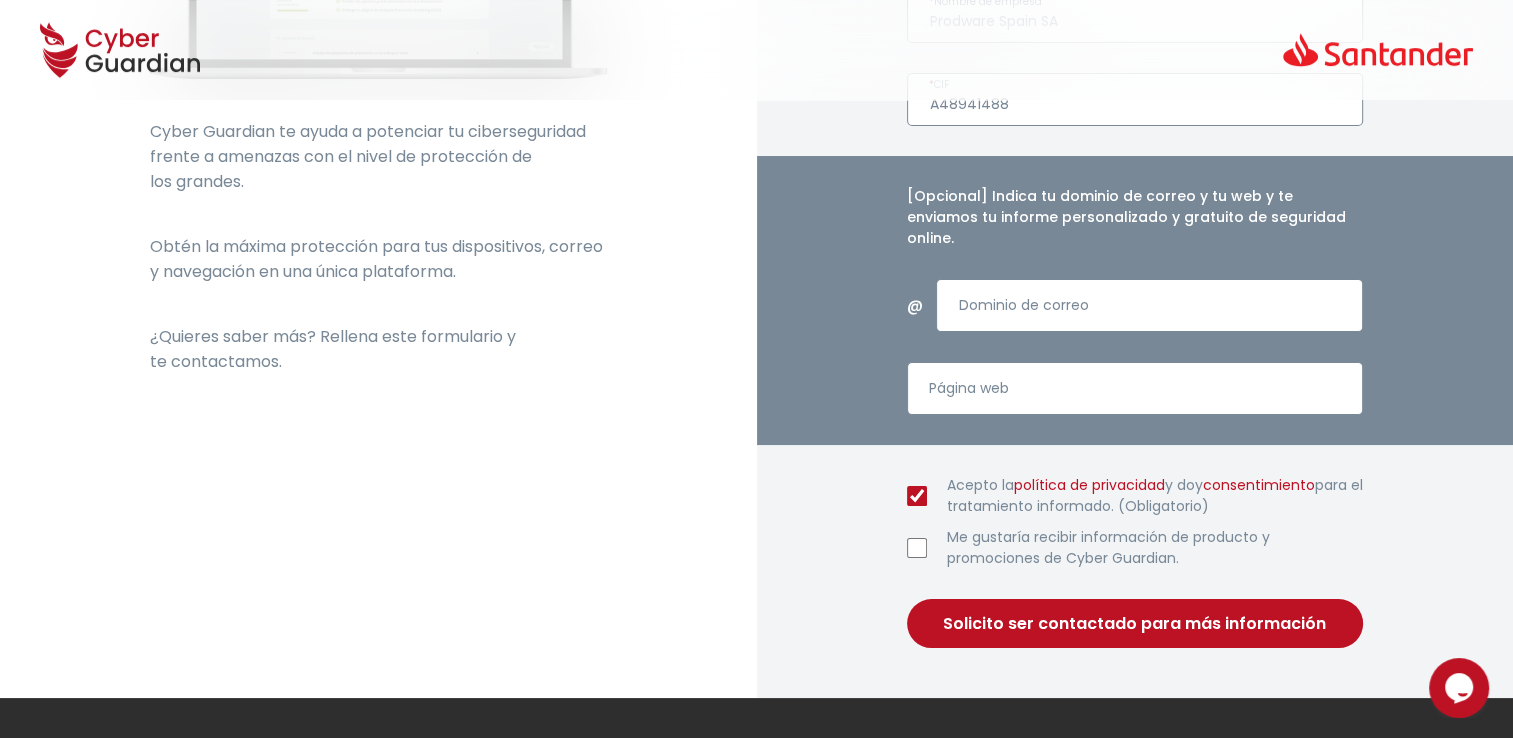 scroll, scrollTop: 800, scrollLeft: 0, axis: vertical 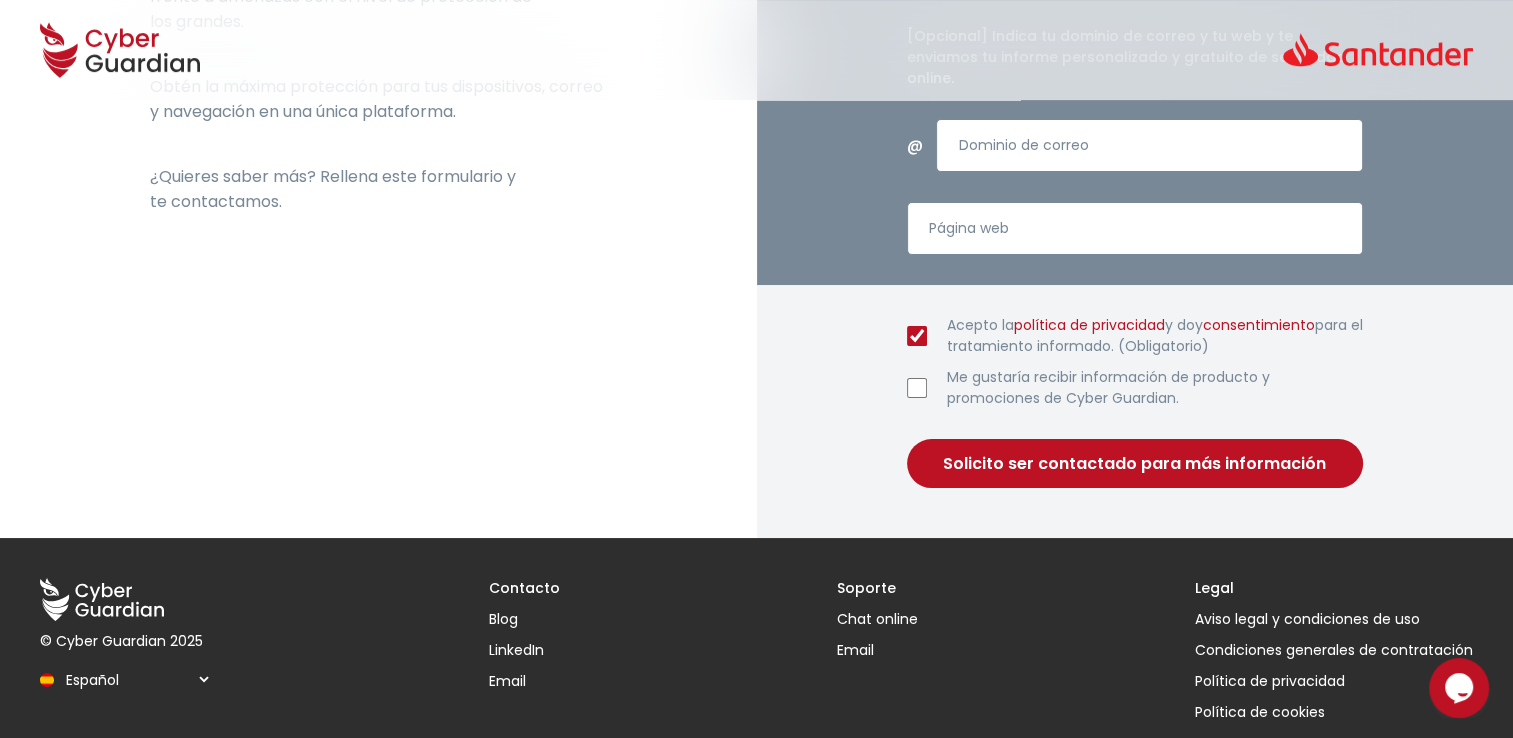 type on "roger busquets valls" 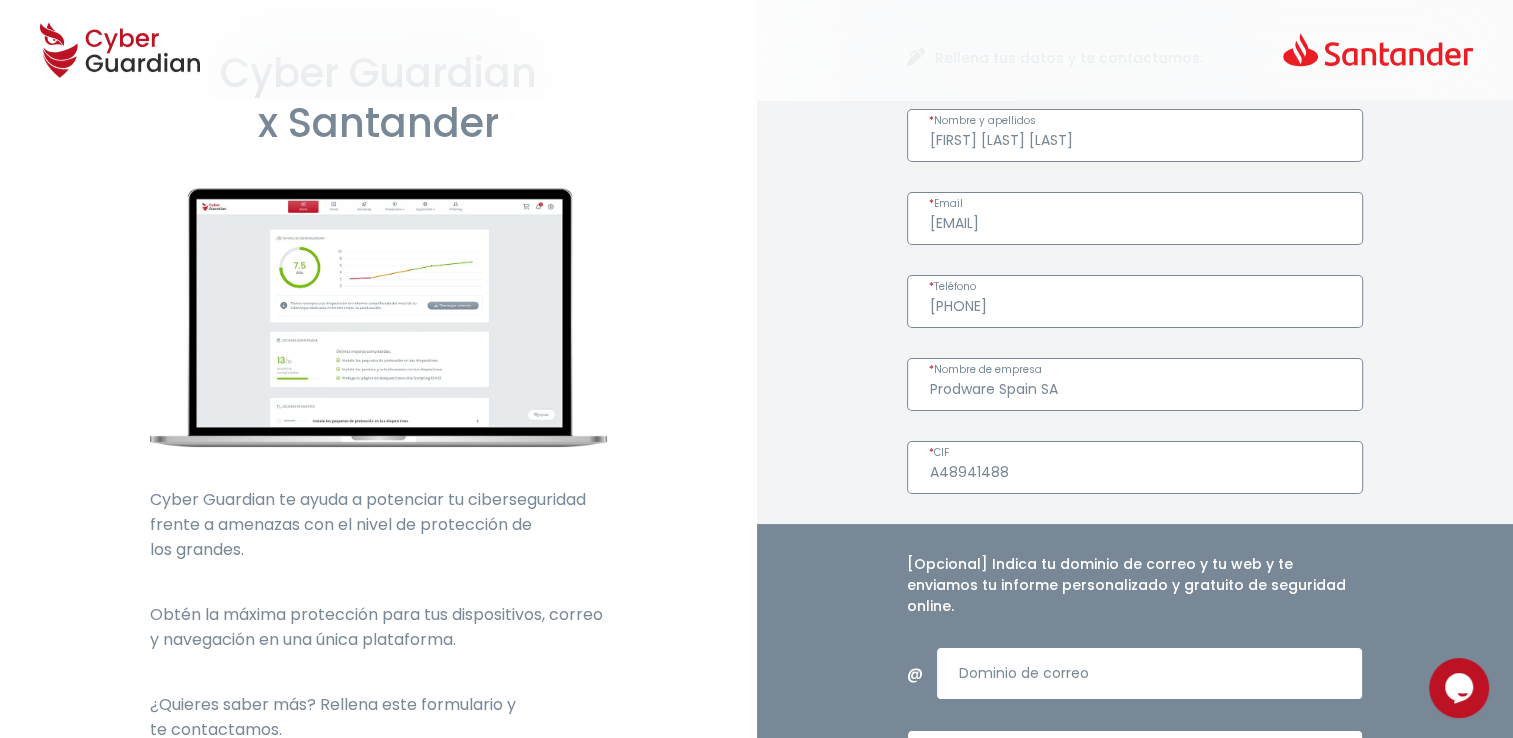 scroll, scrollTop: 47, scrollLeft: 0, axis: vertical 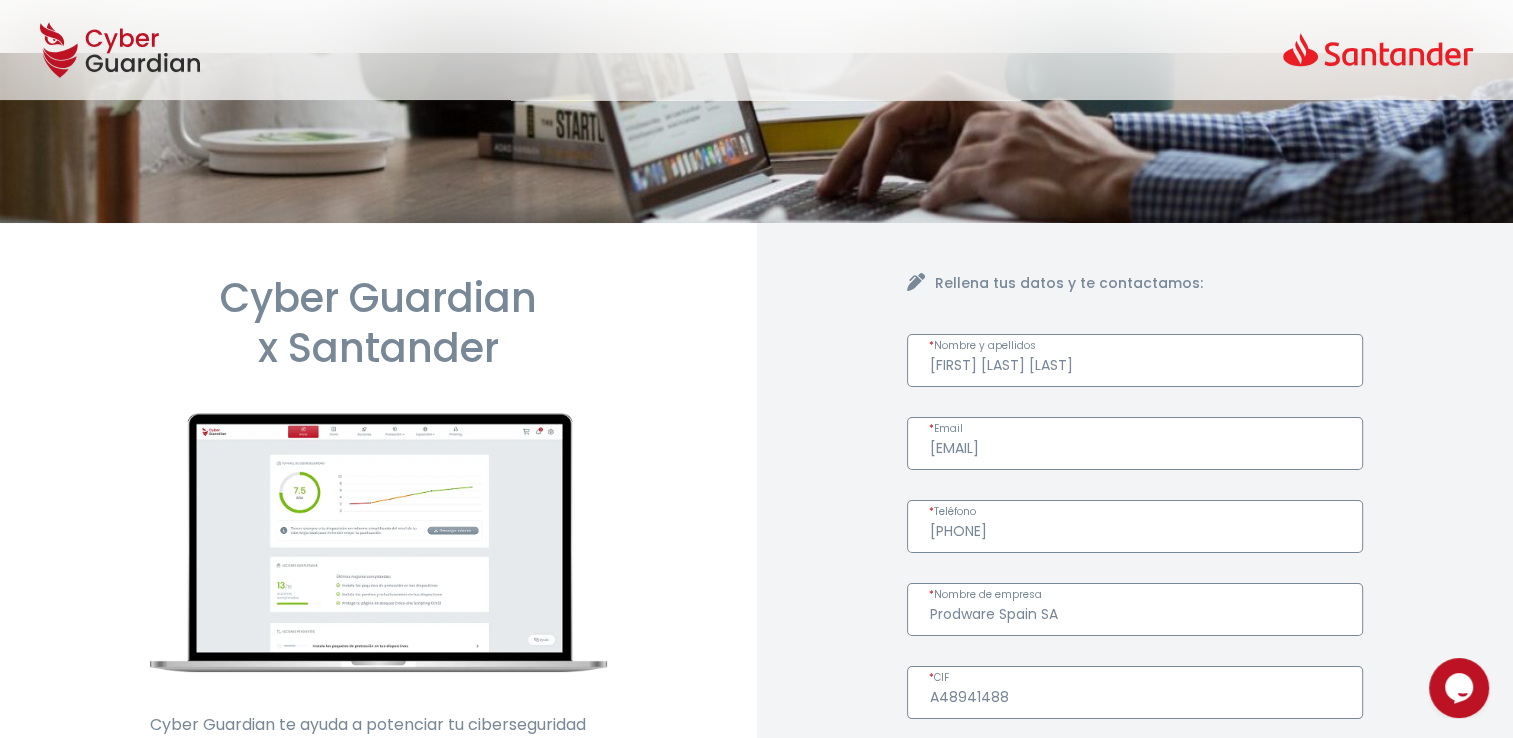 click on "91 831 69 70" at bounding box center (1135, 526) 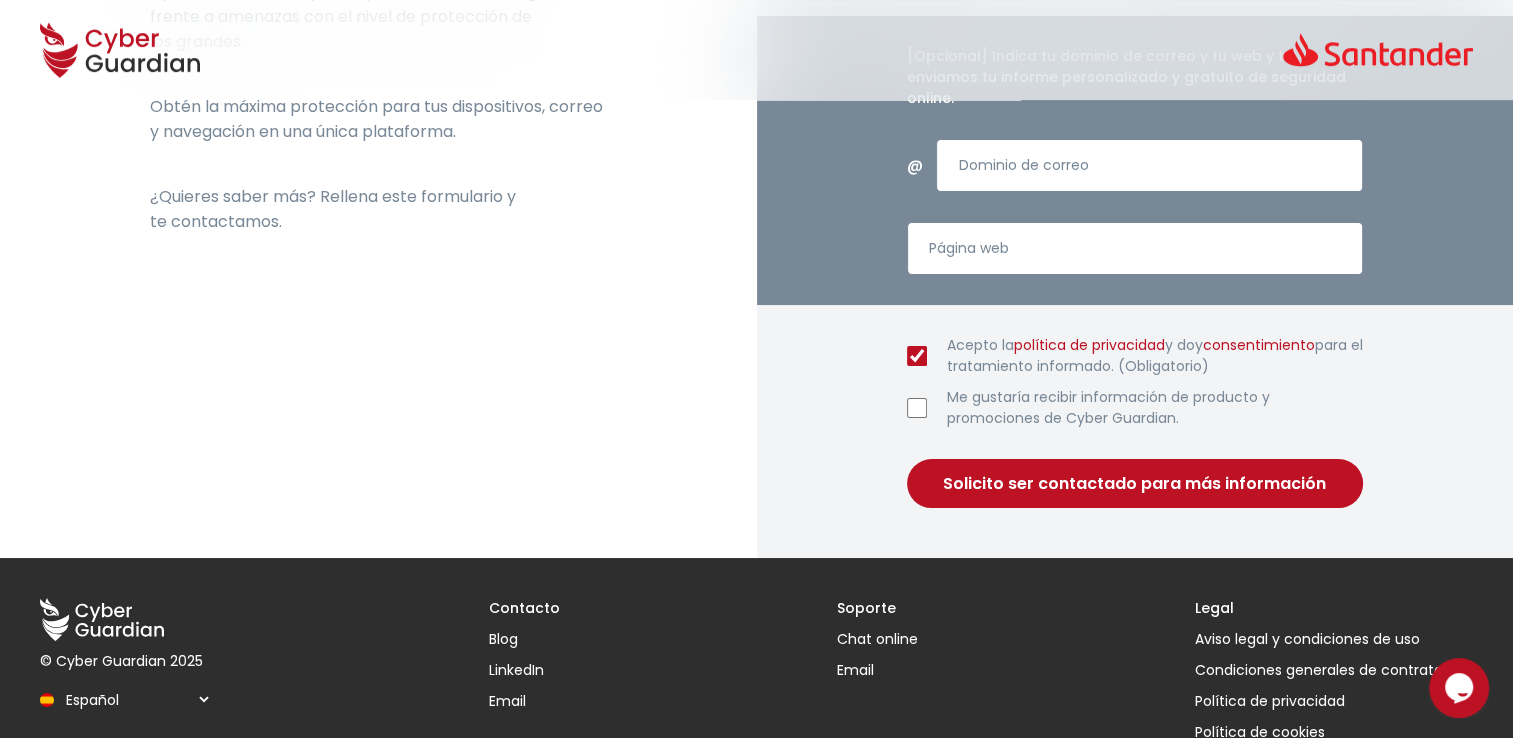 scroll, scrollTop: 800, scrollLeft: 0, axis: vertical 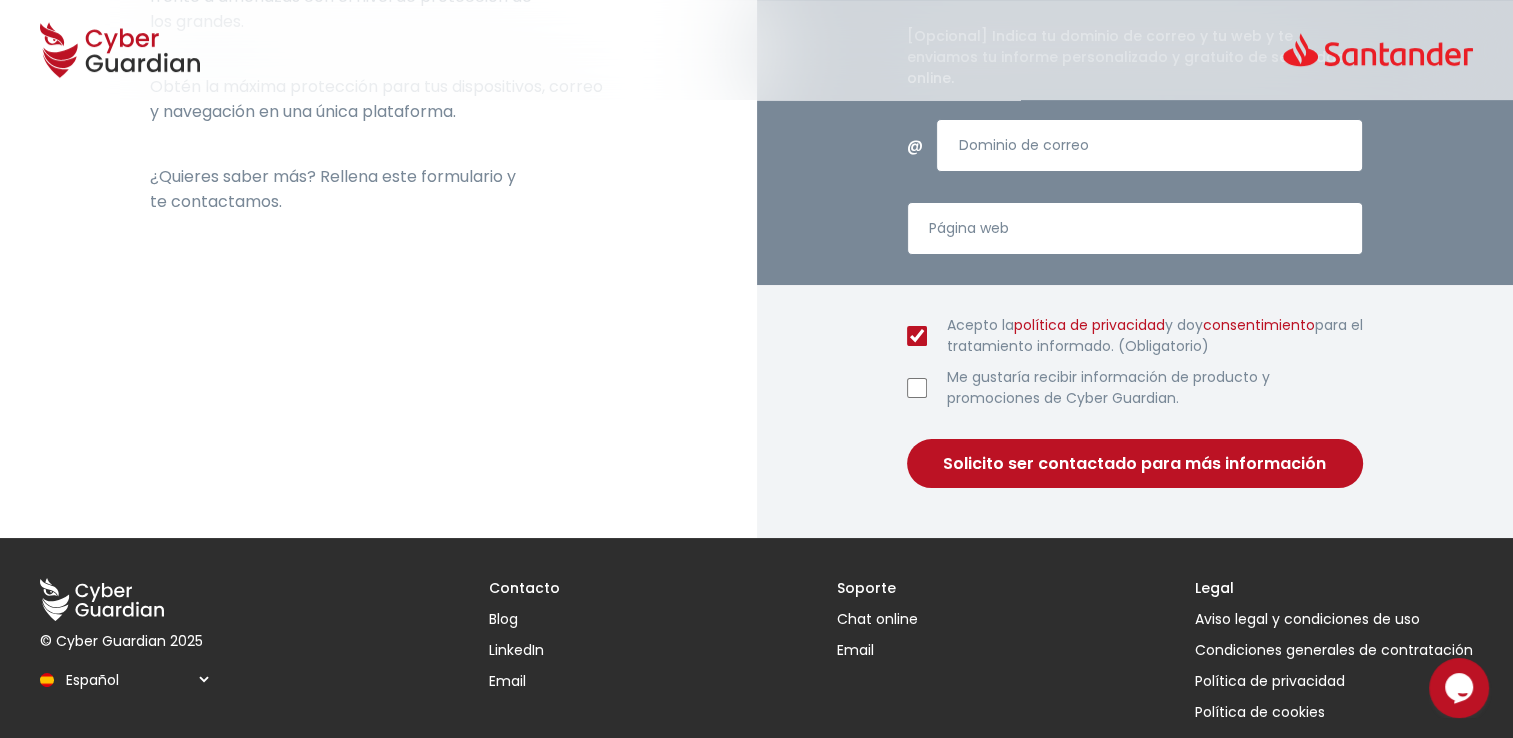type on "918316970" 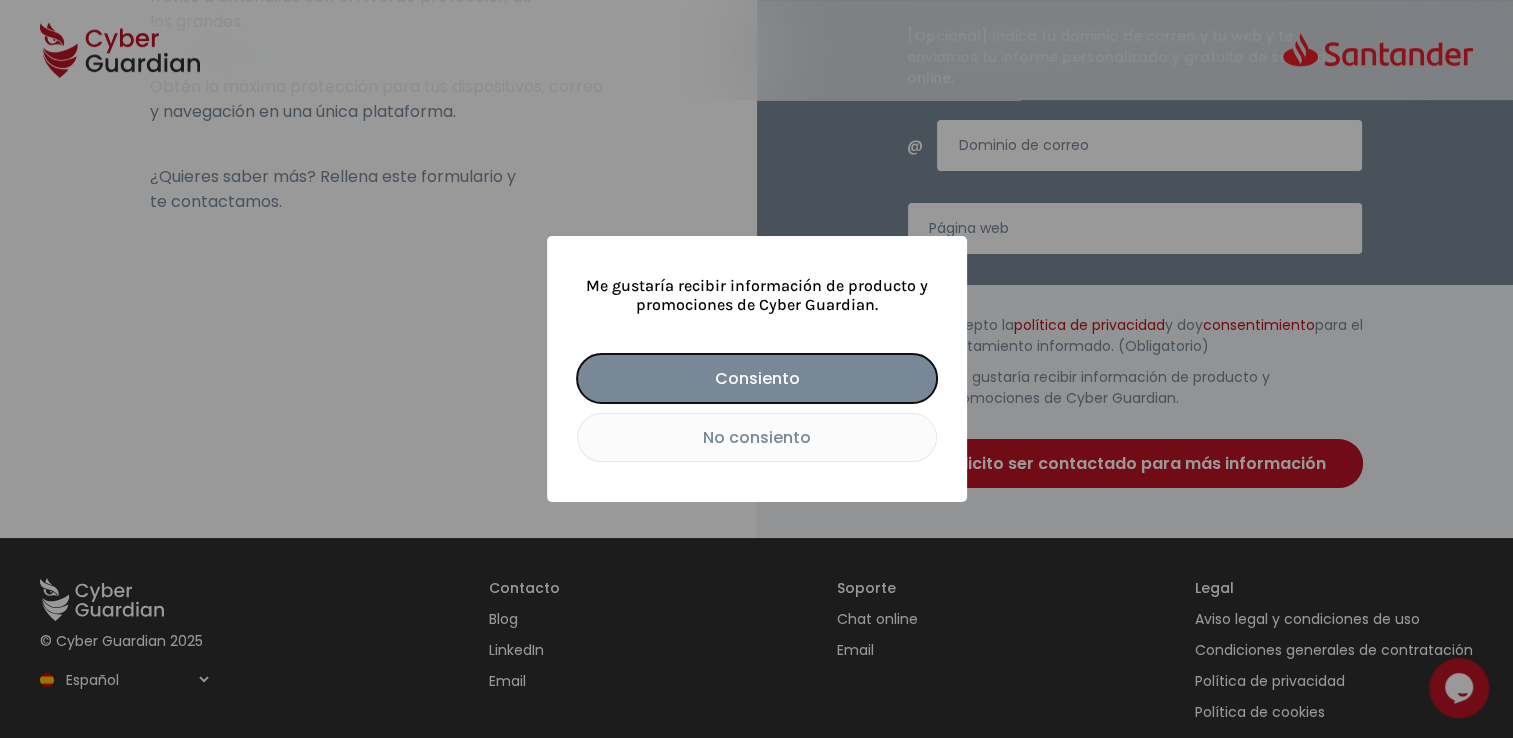 click on "No consiento" at bounding box center (757, 437) 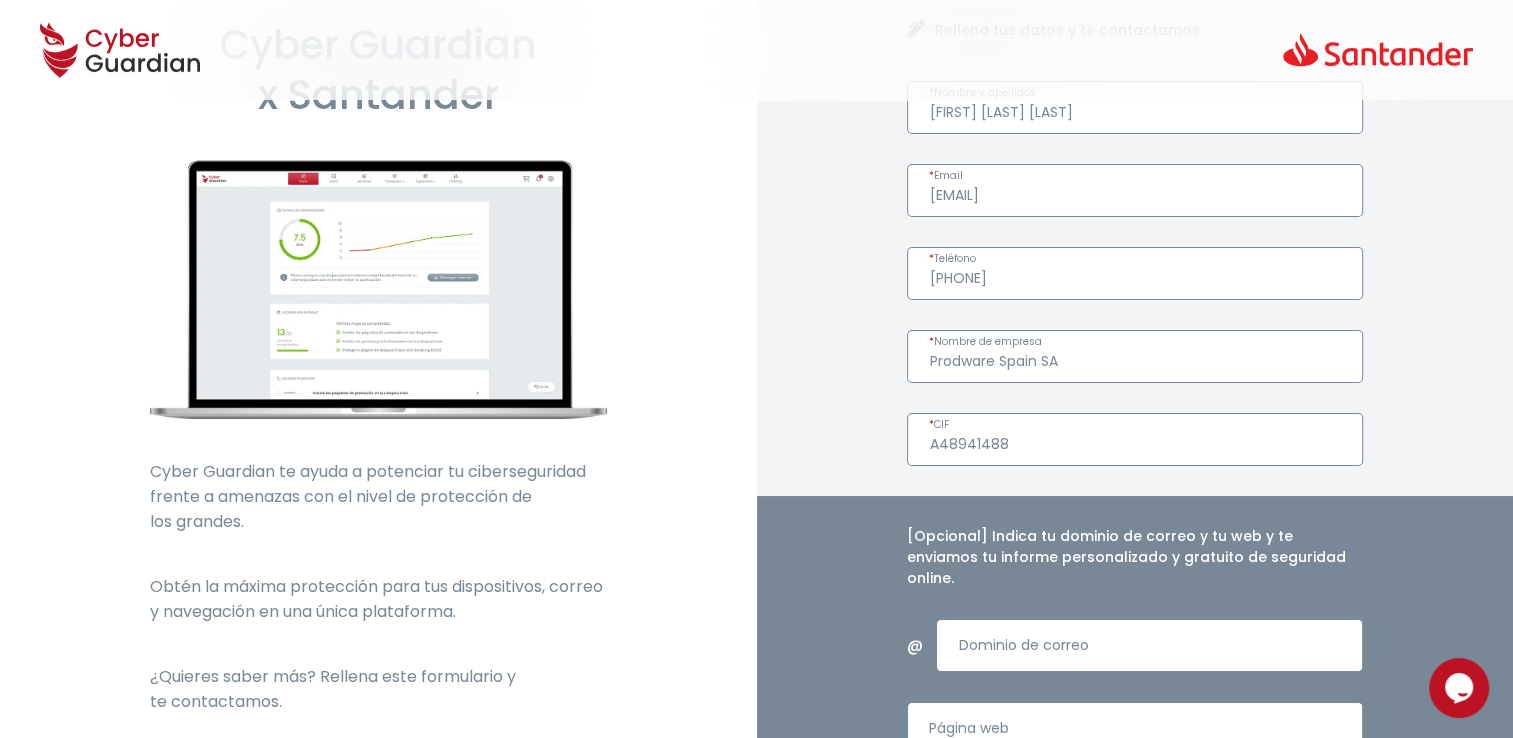 scroll, scrollTop: 0, scrollLeft: 0, axis: both 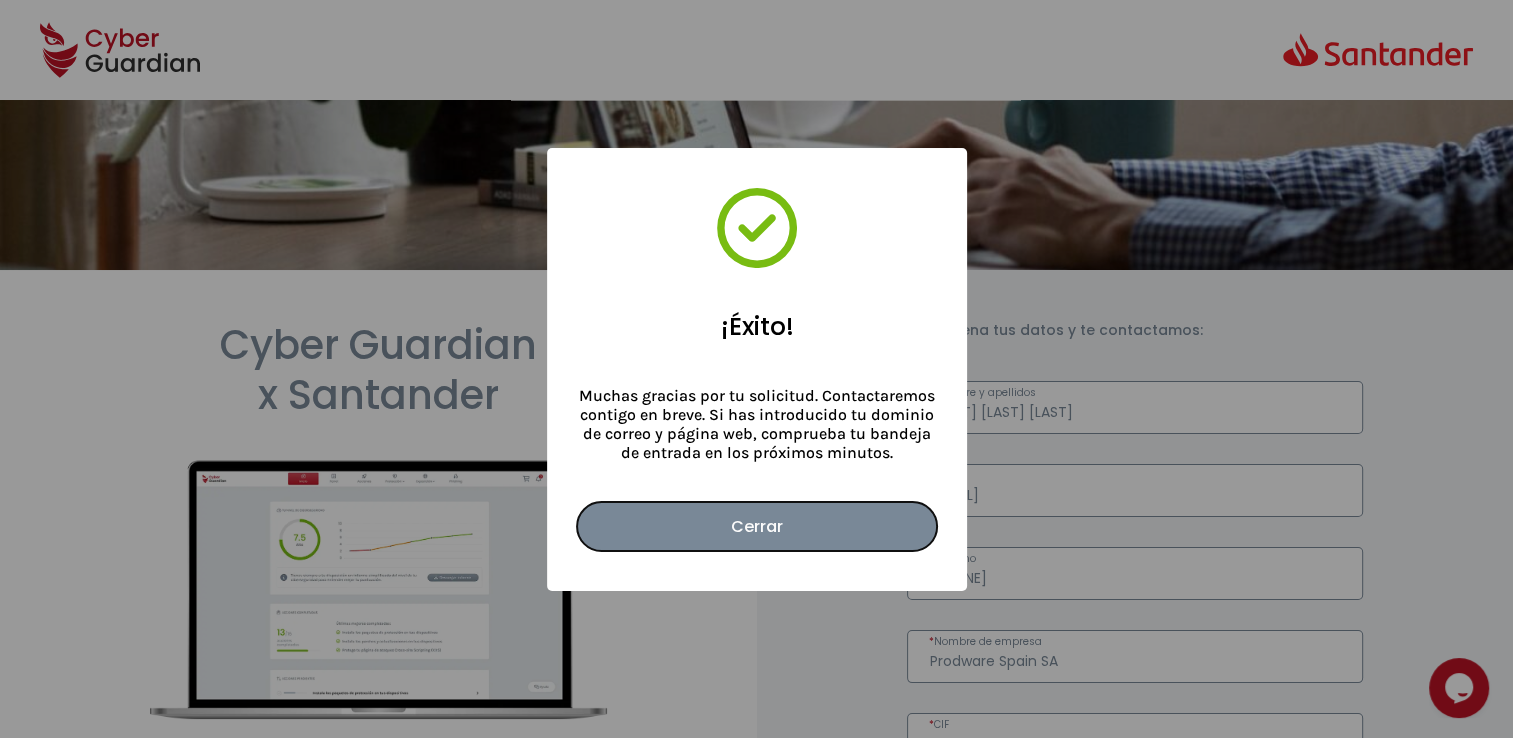 click on "Cerrar" at bounding box center (757, 526) 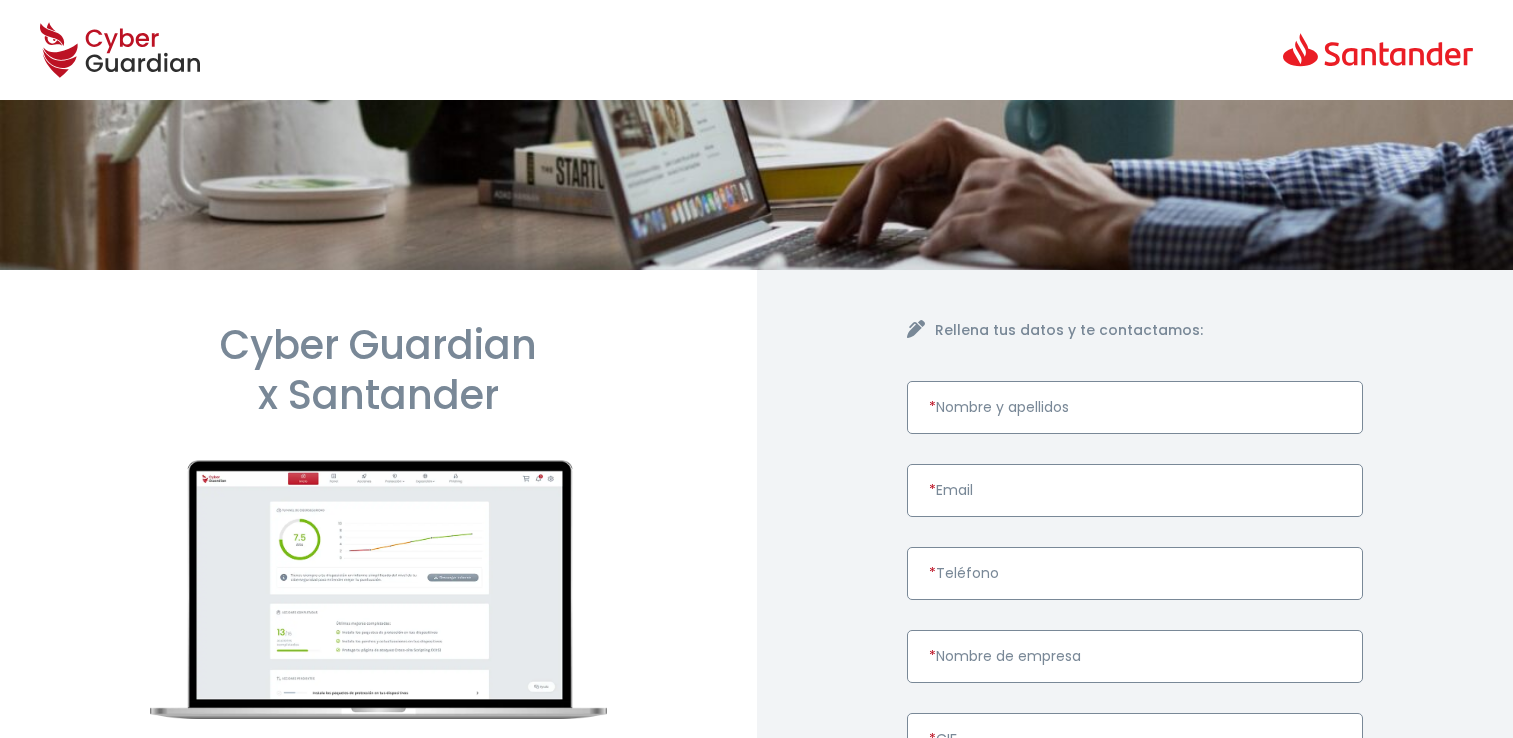 scroll, scrollTop: 0, scrollLeft: 0, axis: both 